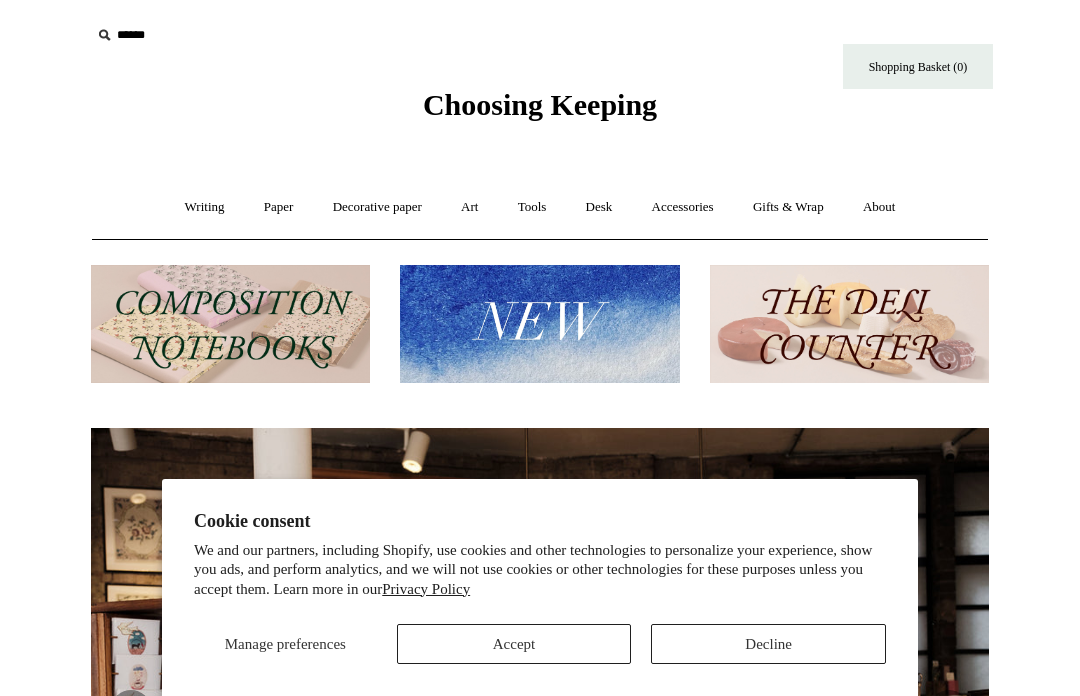 scroll, scrollTop: 0, scrollLeft: 0, axis: both 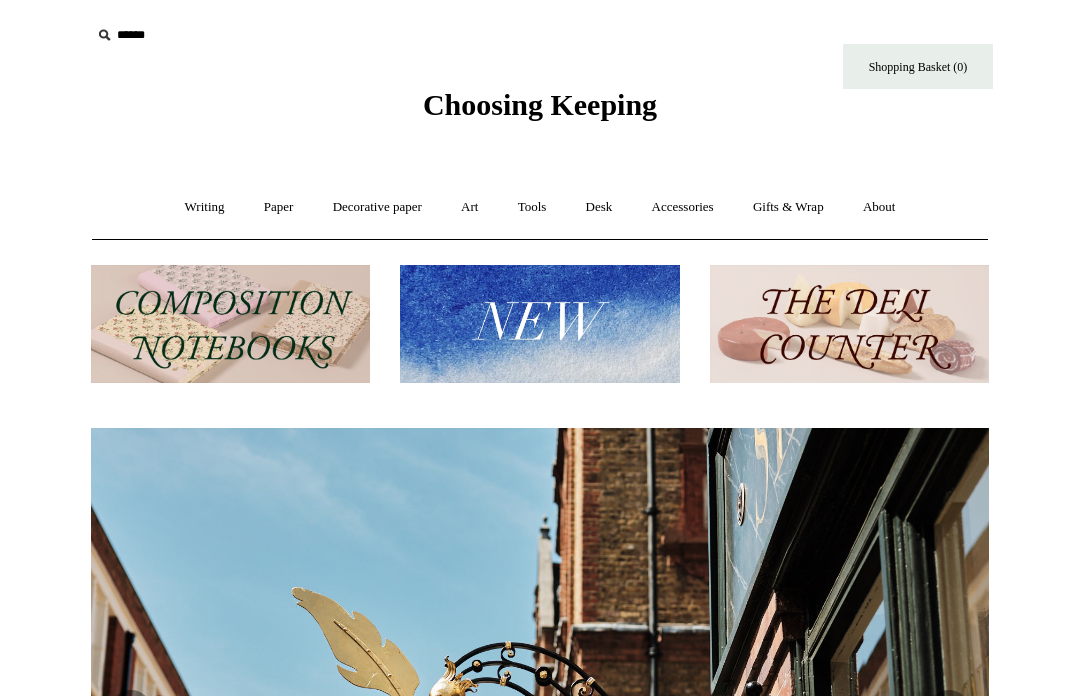 click at bounding box center (849, 324) 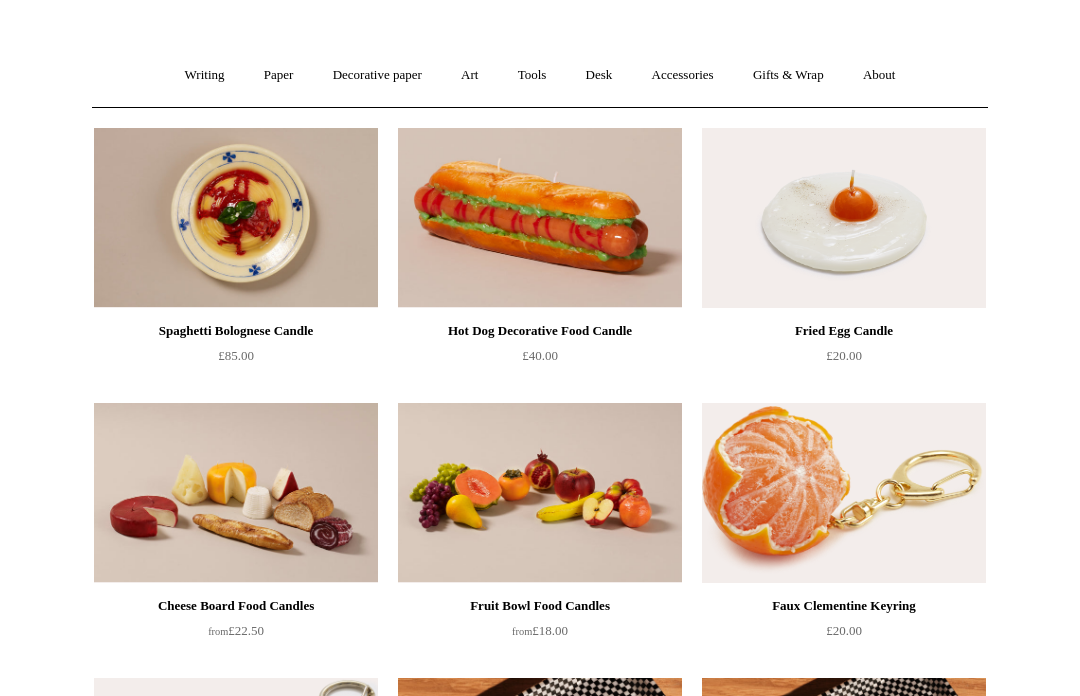scroll, scrollTop: 0, scrollLeft: 0, axis: both 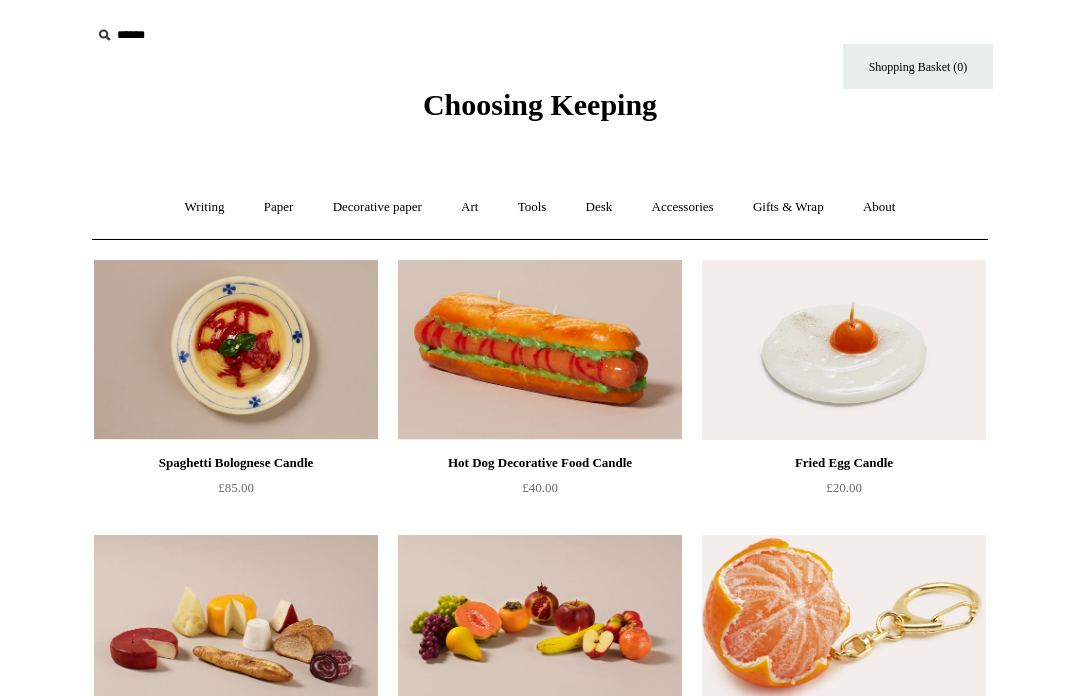 click on "Decorative paper +" at bounding box center (377, 207) 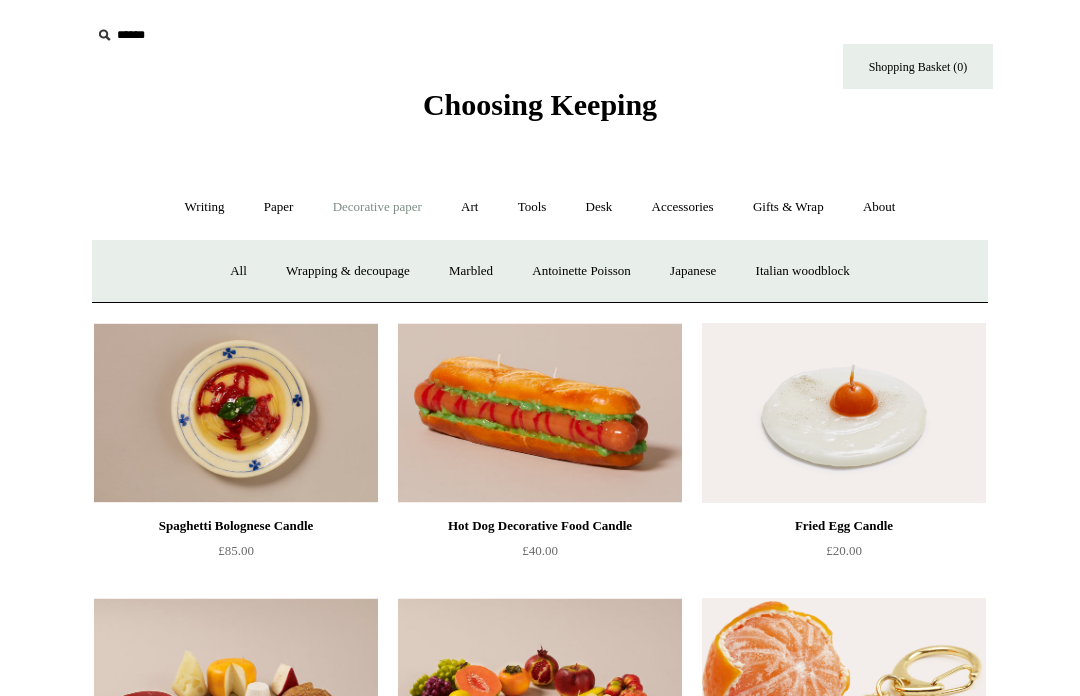 click on "Writing +" at bounding box center [205, 207] 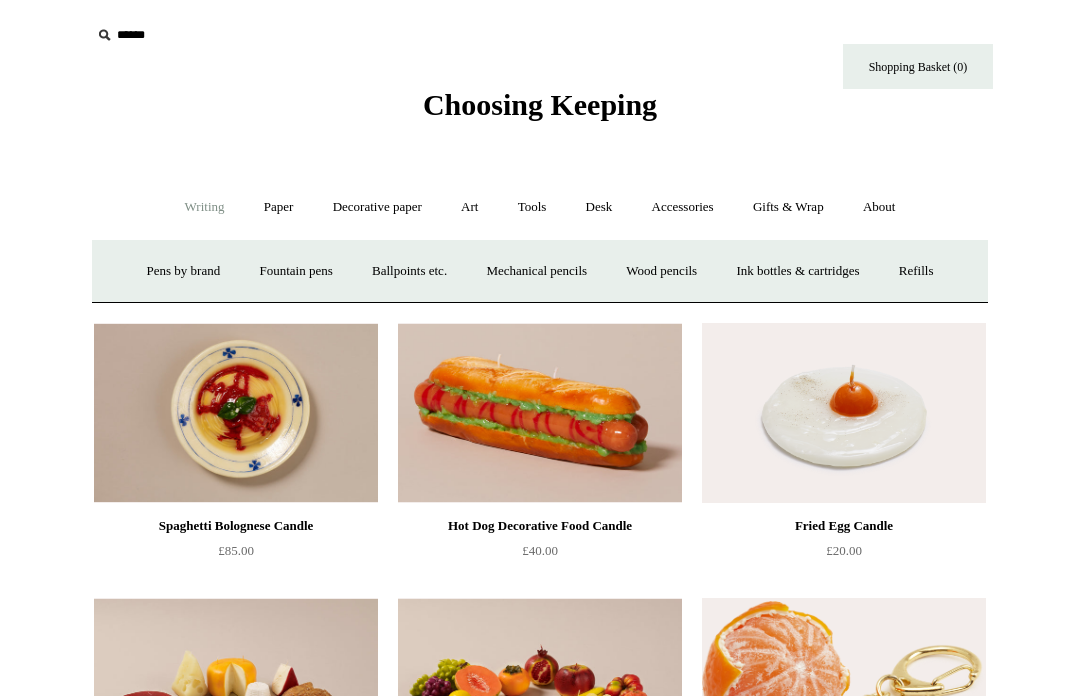 click on "Paper +" at bounding box center (279, 207) 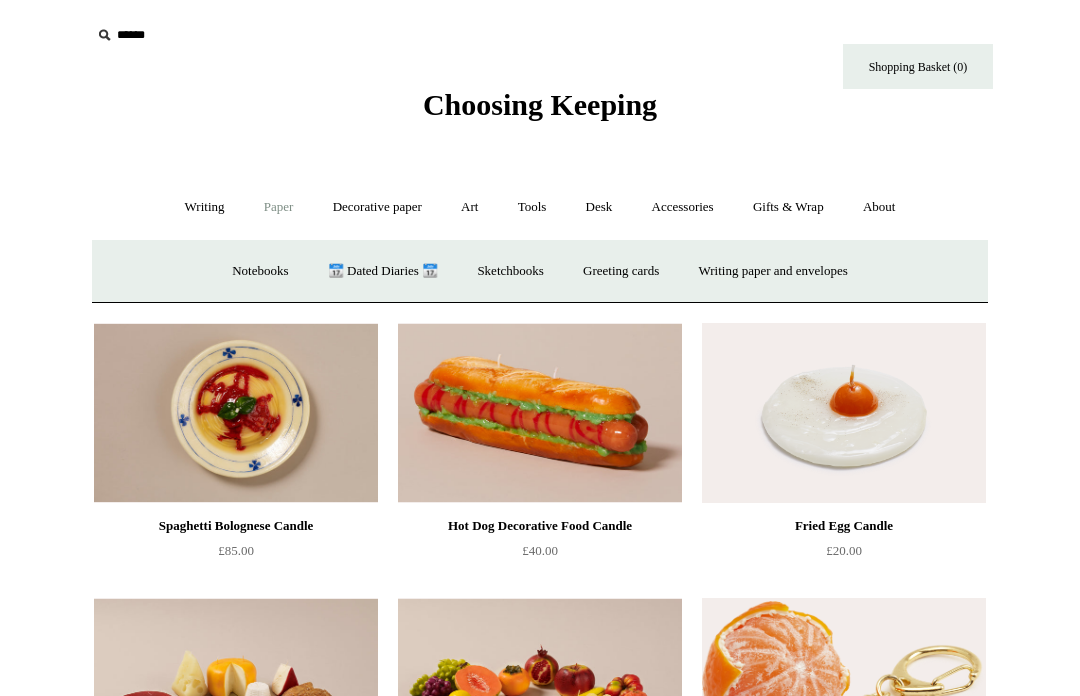 click on "Writing paper and envelopes +" at bounding box center [773, 271] 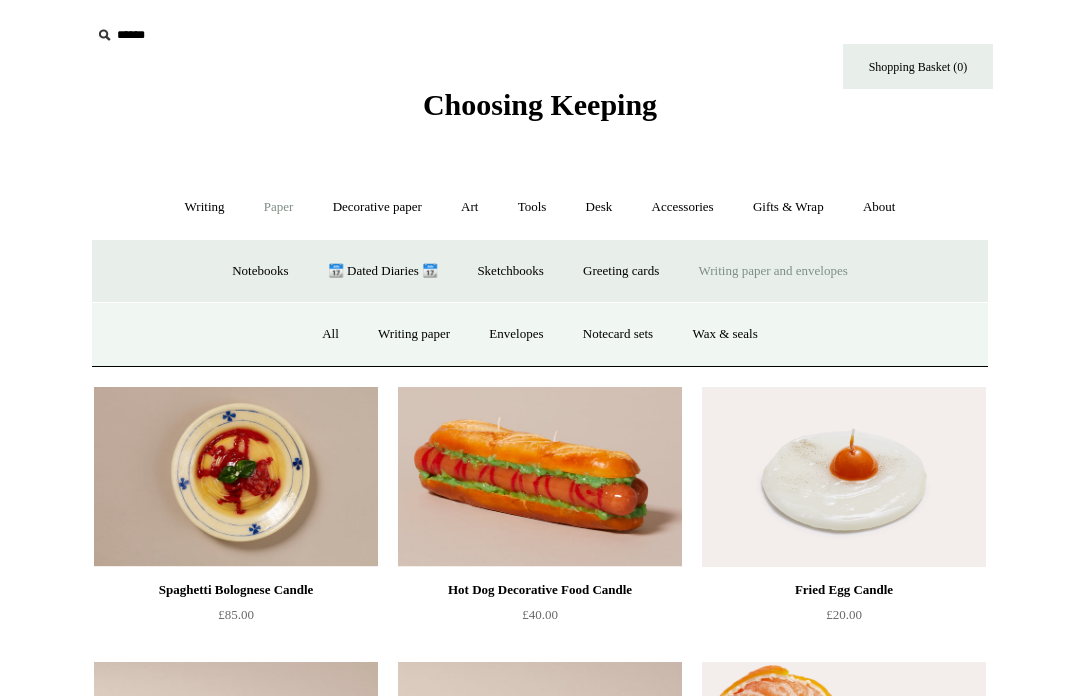 click on "All" at bounding box center [330, 334] 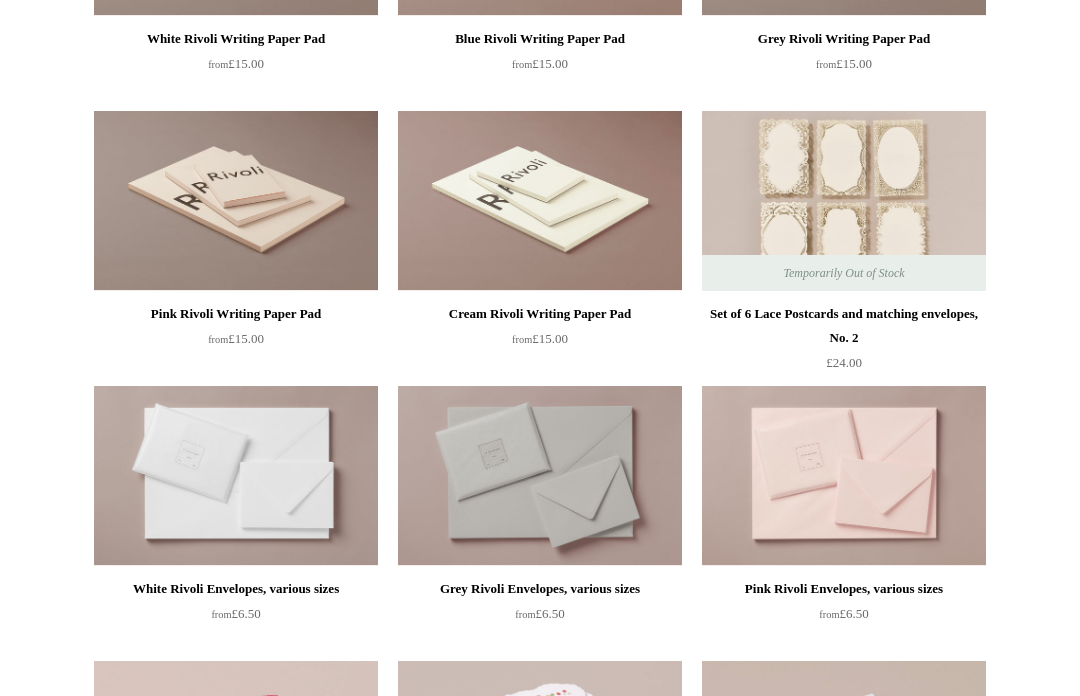 scroll, scrollTop: 0, scrollLeft: 0, axis: both 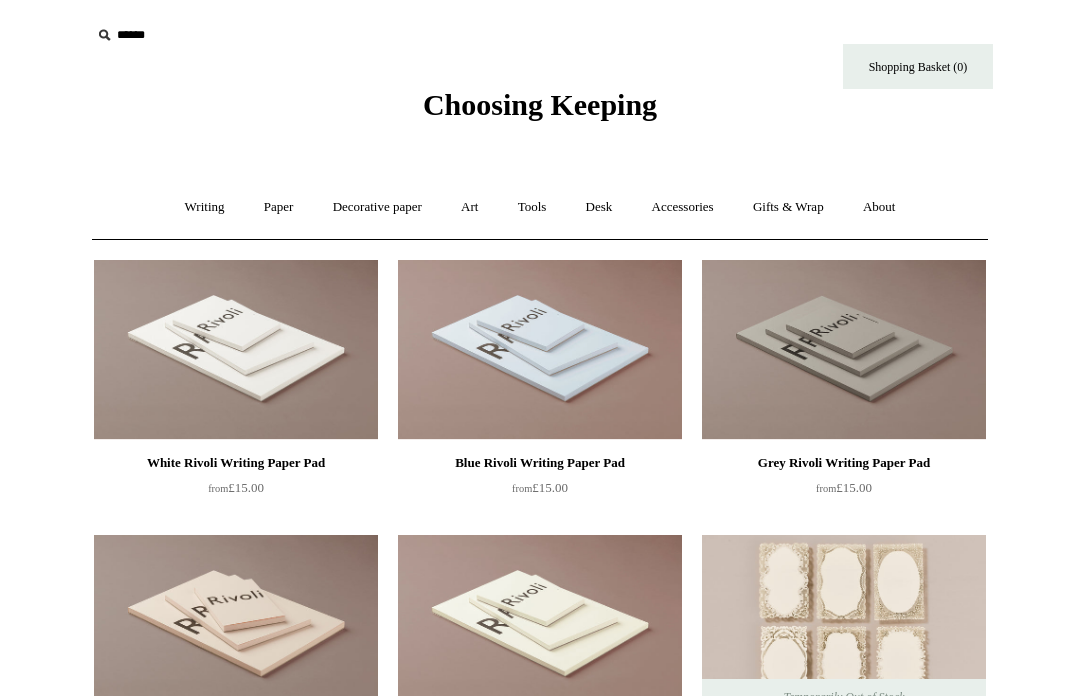 click on "Decorative paper +" at bounding box center (377, 207) 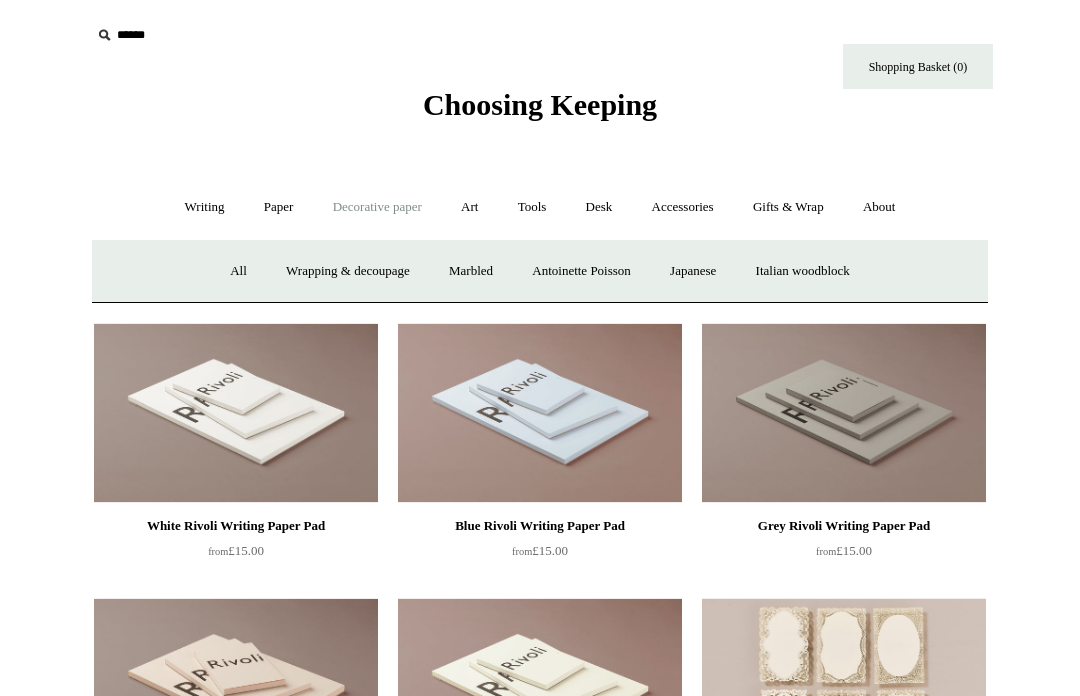 click on "All" at bounding box center [238, 271] 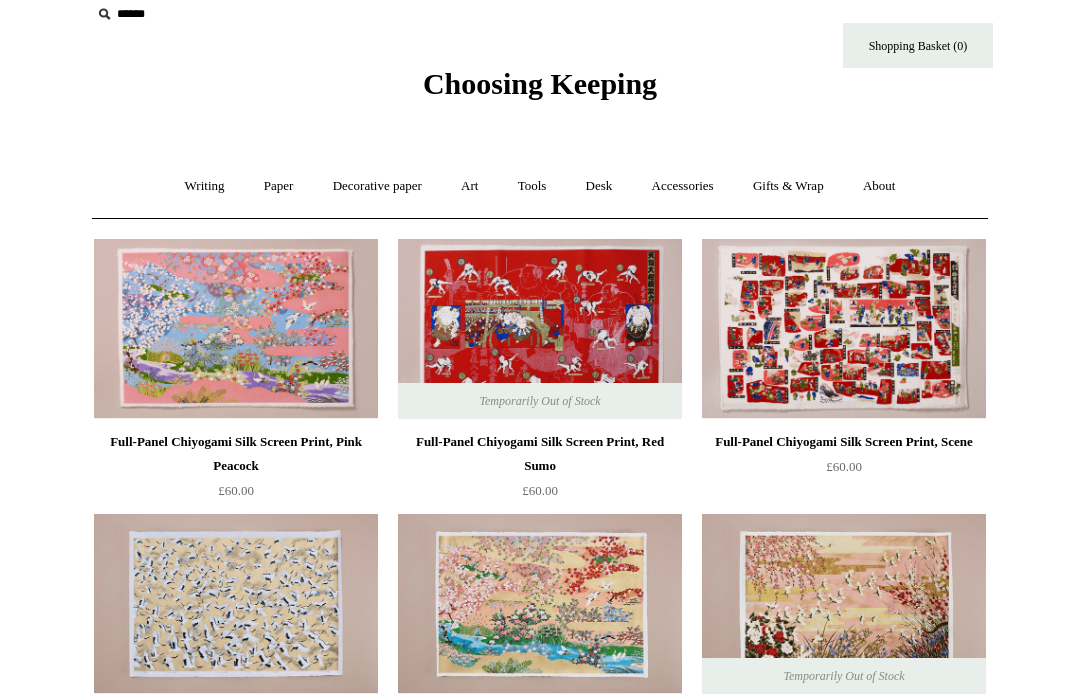 scroll, scrollTop: 0, scrollLeft: 0, axis: both 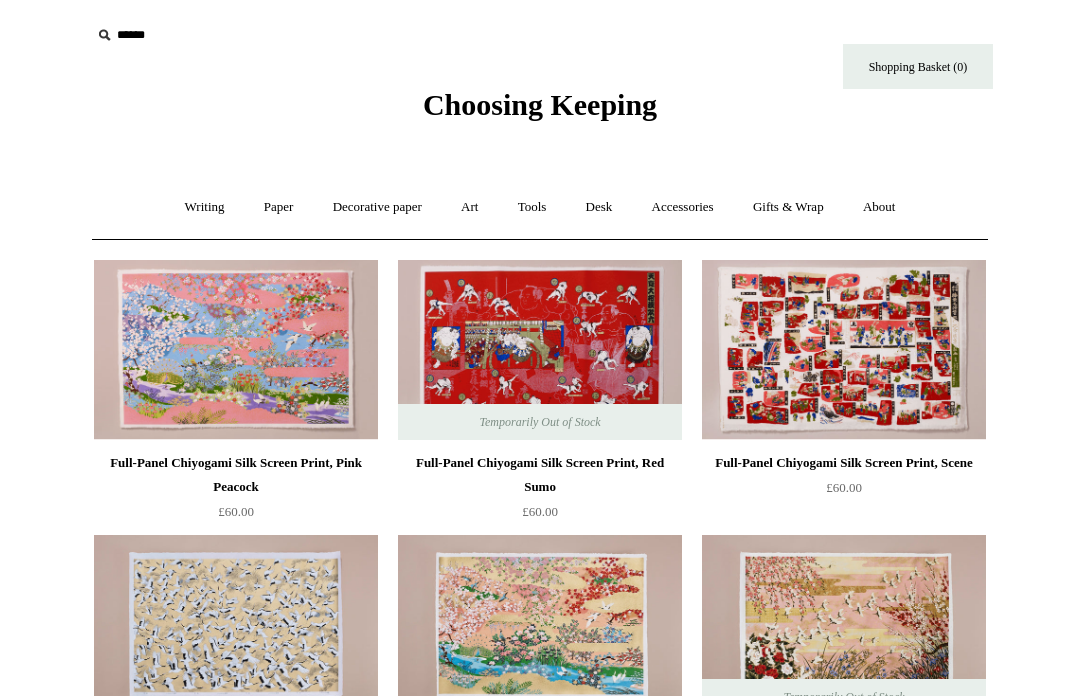 click on "Tools +" at bounding box center [532, 207] 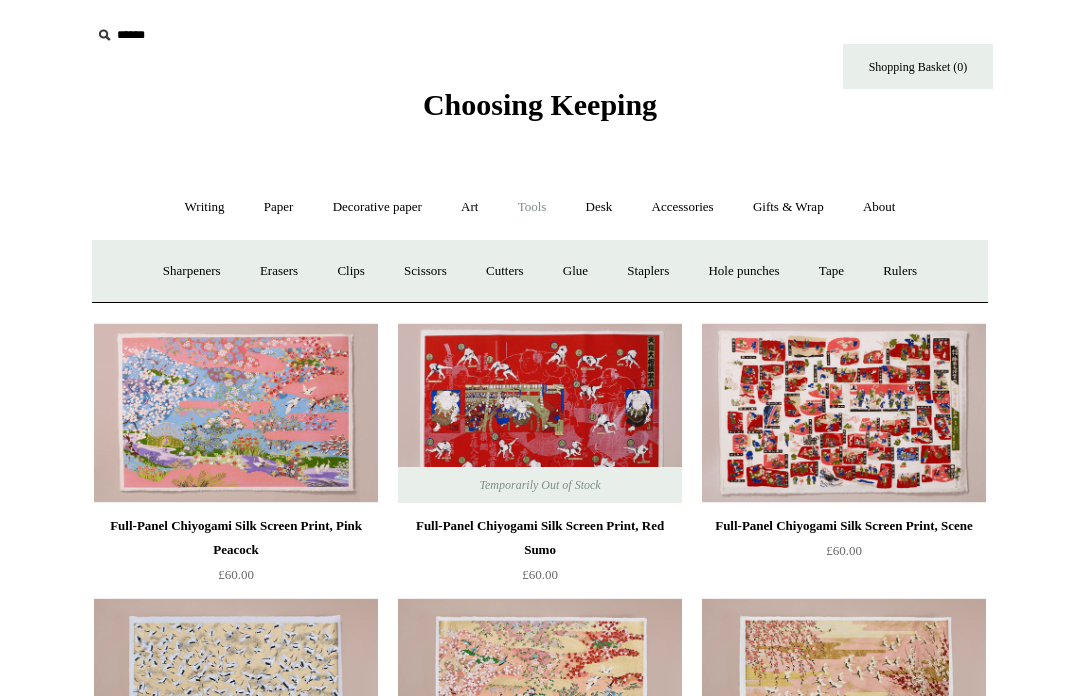 click on "Tools -" at bounding box center (532, 207) 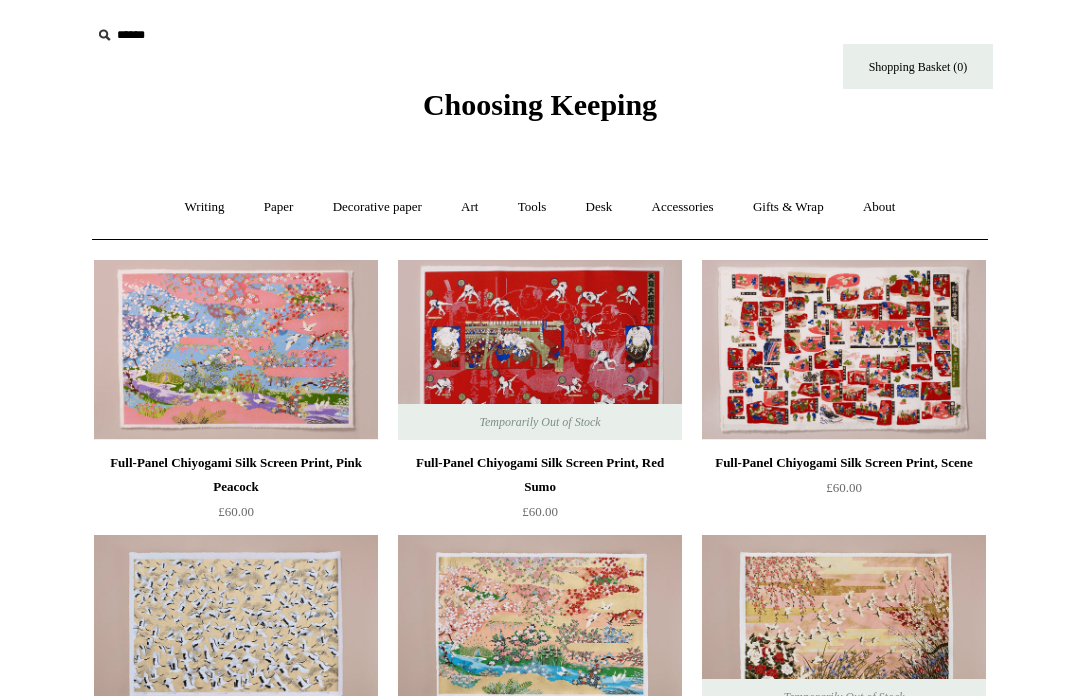 click on "Tools +" at bounding box center (532, 207) 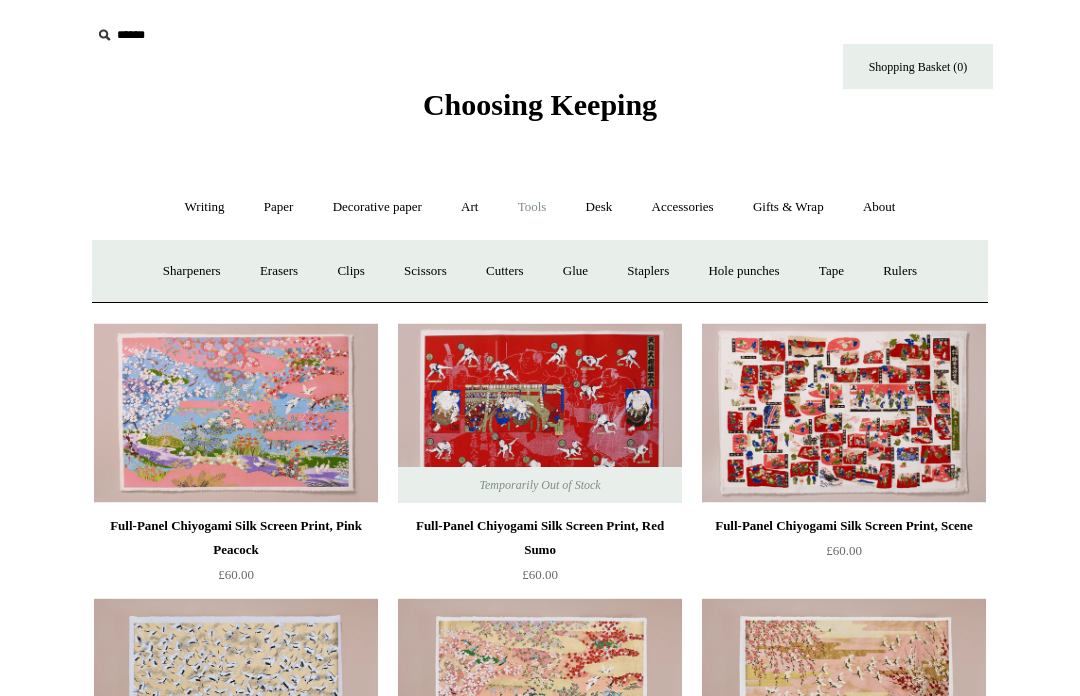 click on "Clips +" at bounding box center [350, 271] 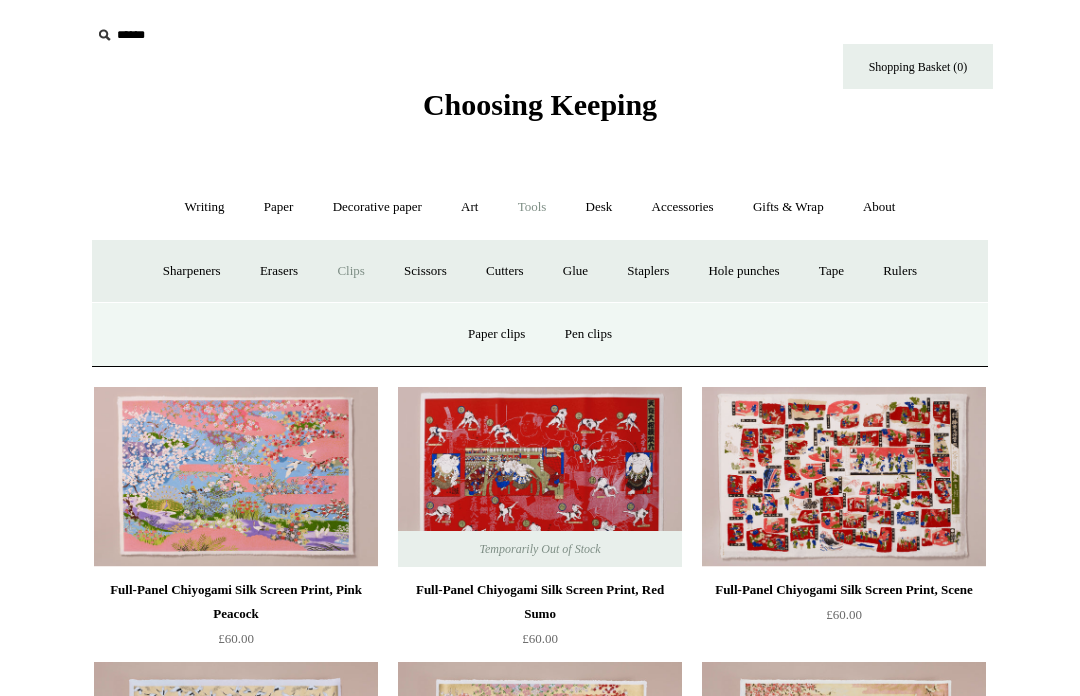 click on "Clips -" at bounding box center [350, 271] 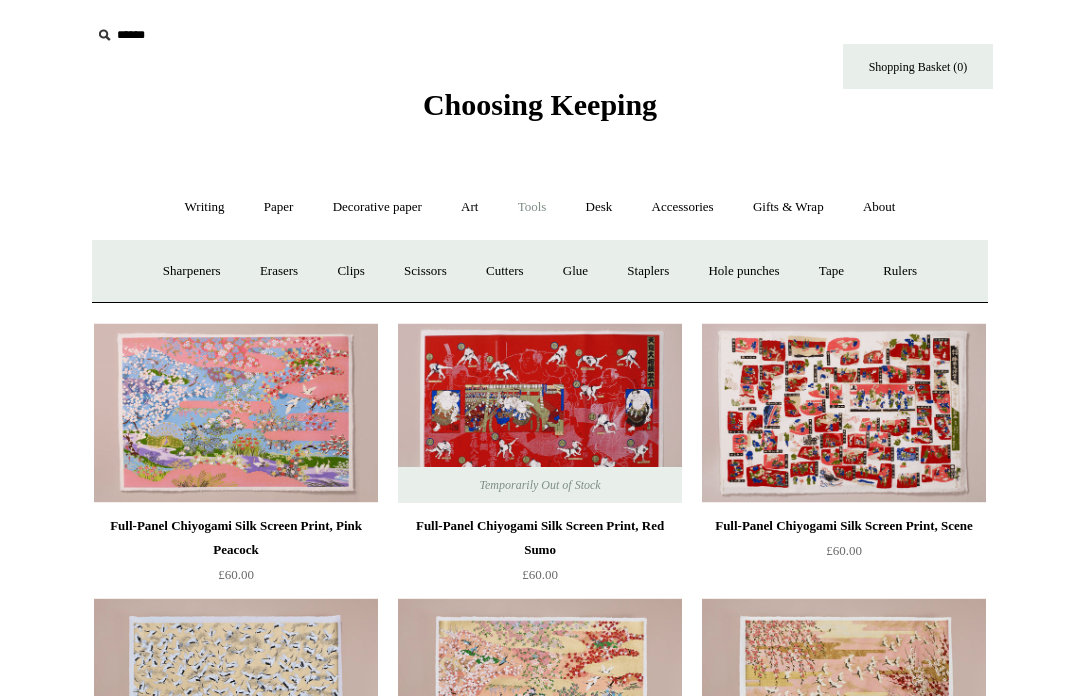 click on "Clips +" at bounding box center (350, 271) 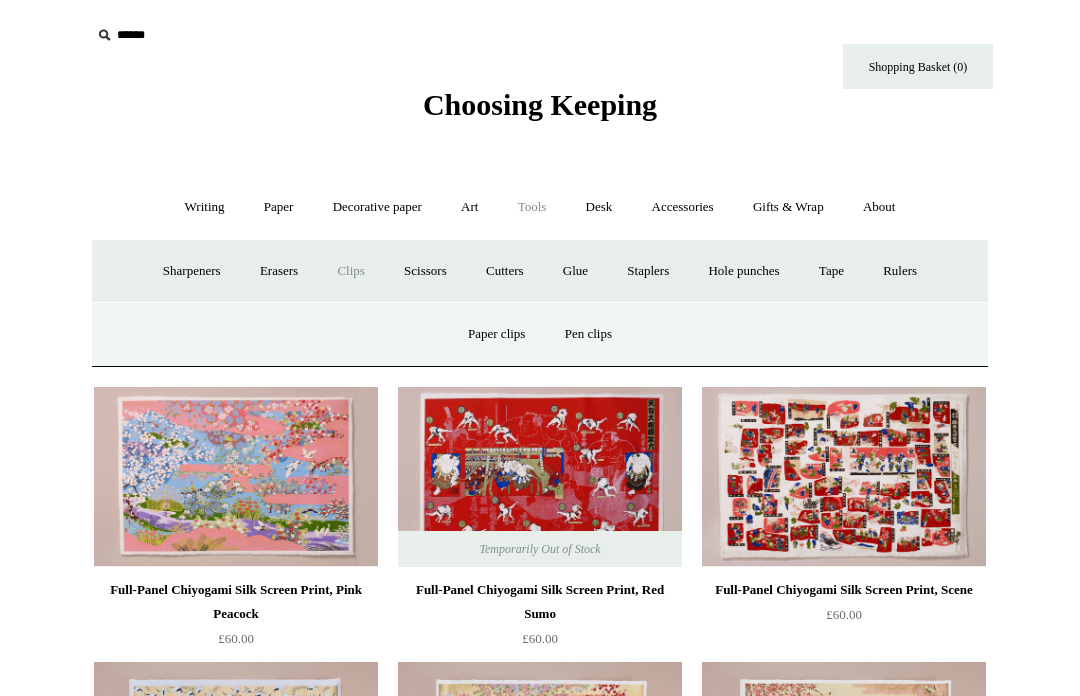 click on "Paper clips" at bounding box center (496, 334) 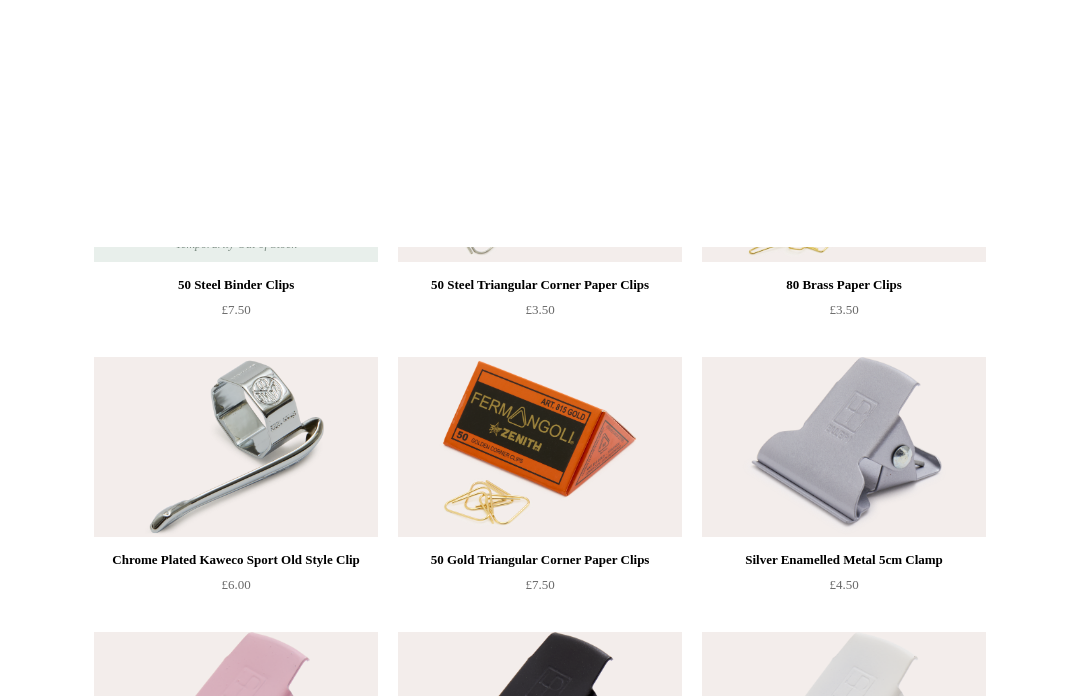 scroll, scrollTop: 0, scrollLeft: 0, axis: both 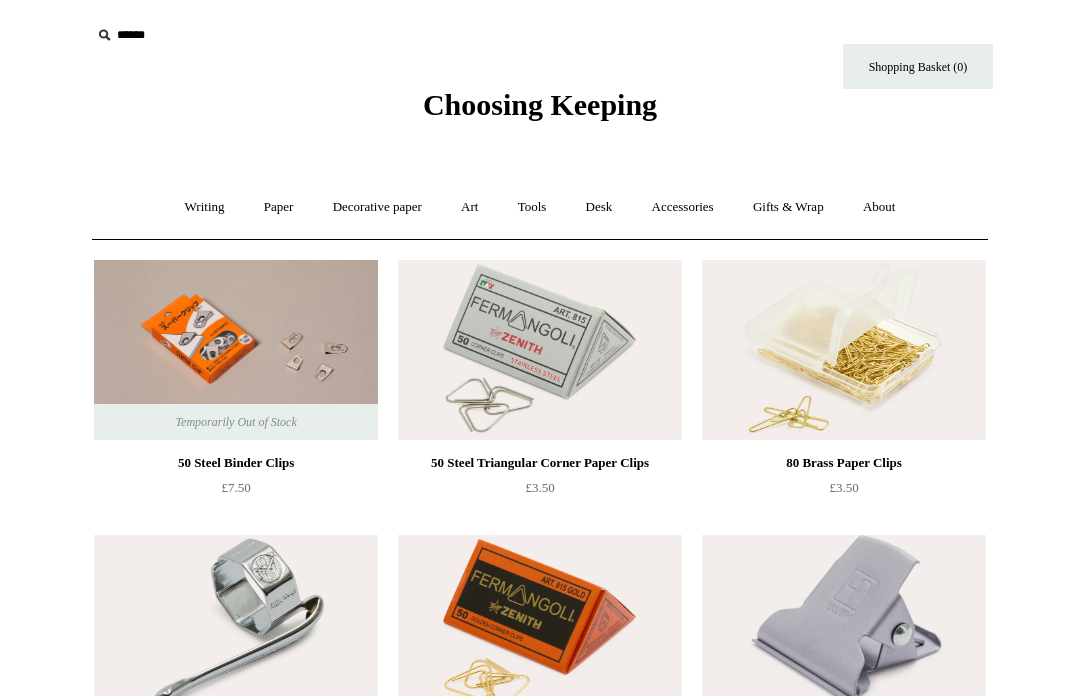 click on "Tools +" at bounding box center [532, 207] 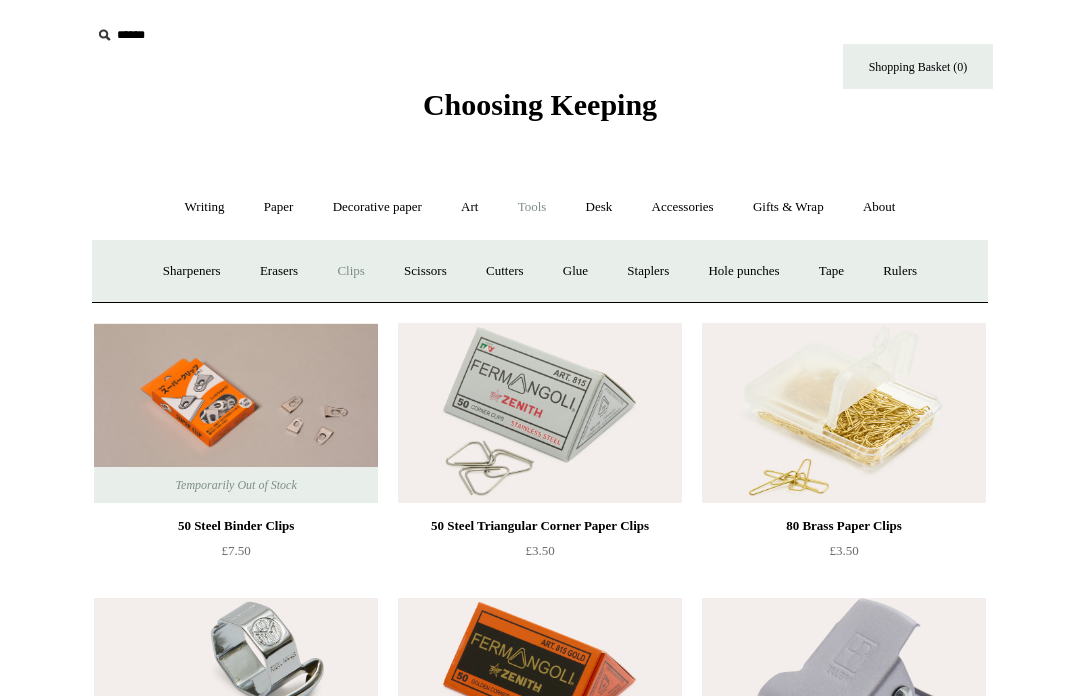click on "Hole punches" at bounding box center [743, 271] 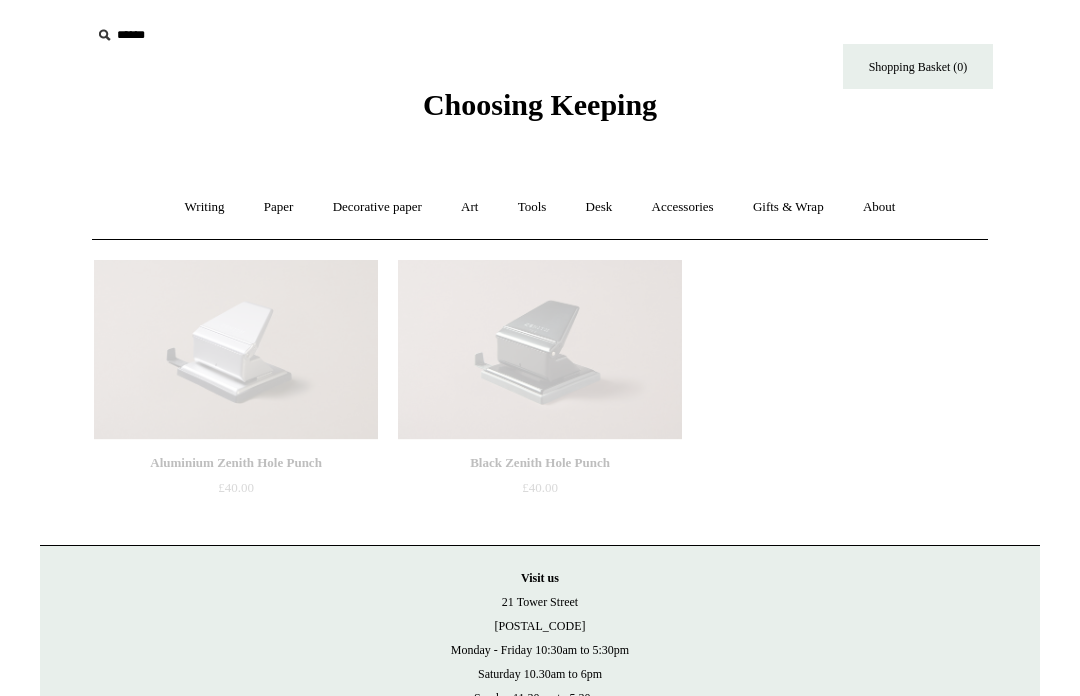scroll, scrollTop: 0, scrollLeft: 0, axis: both 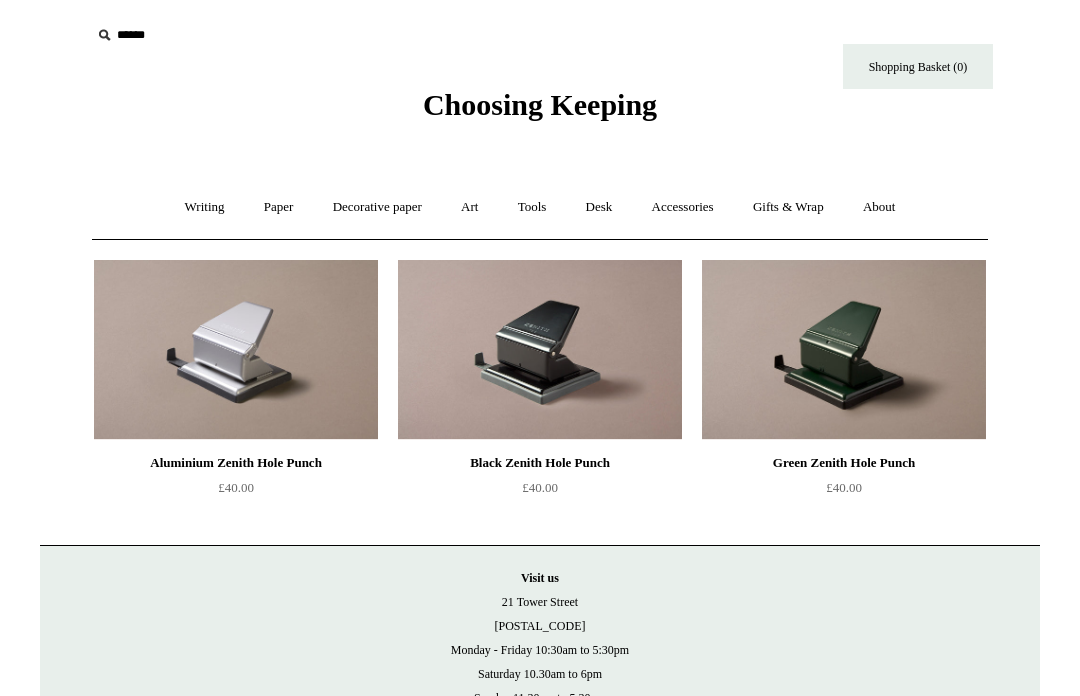 click on "Tools +" at bounding box center (532, 207) 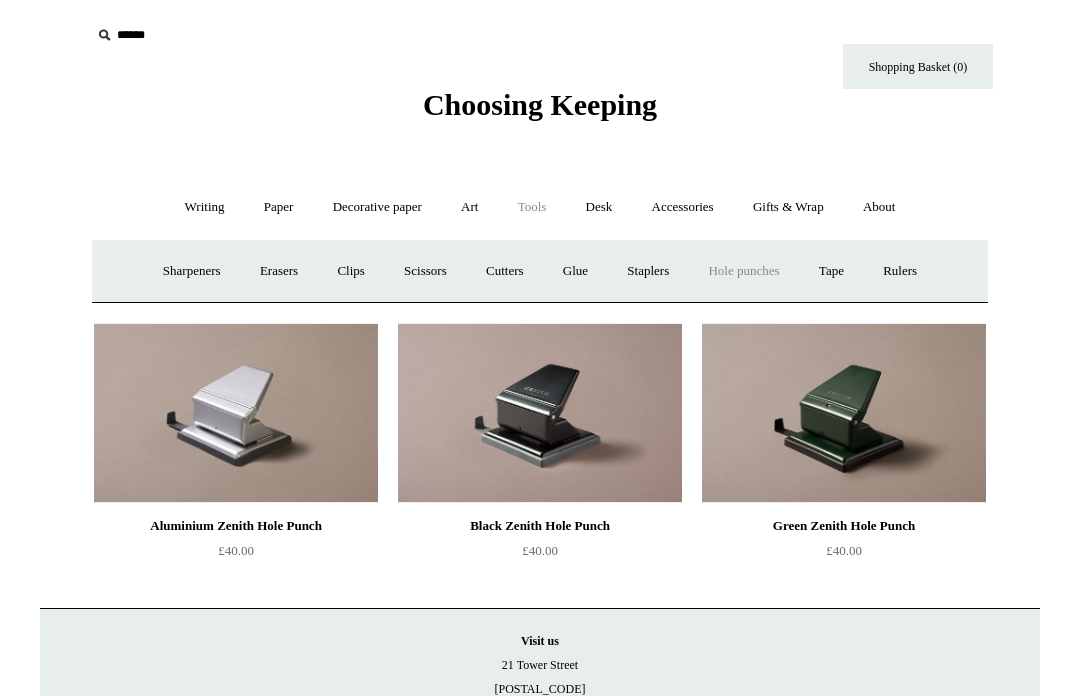 click on "Tape +" at bounding box center (831, 271) 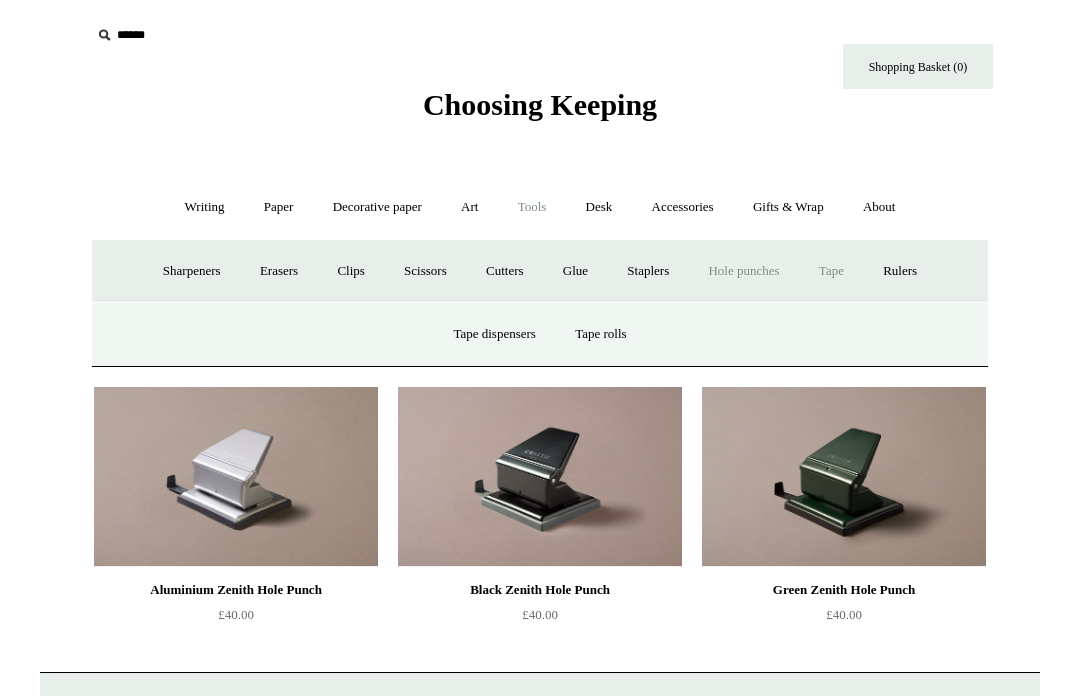 click on "Tape rolls" at bounding box center [600, 334] 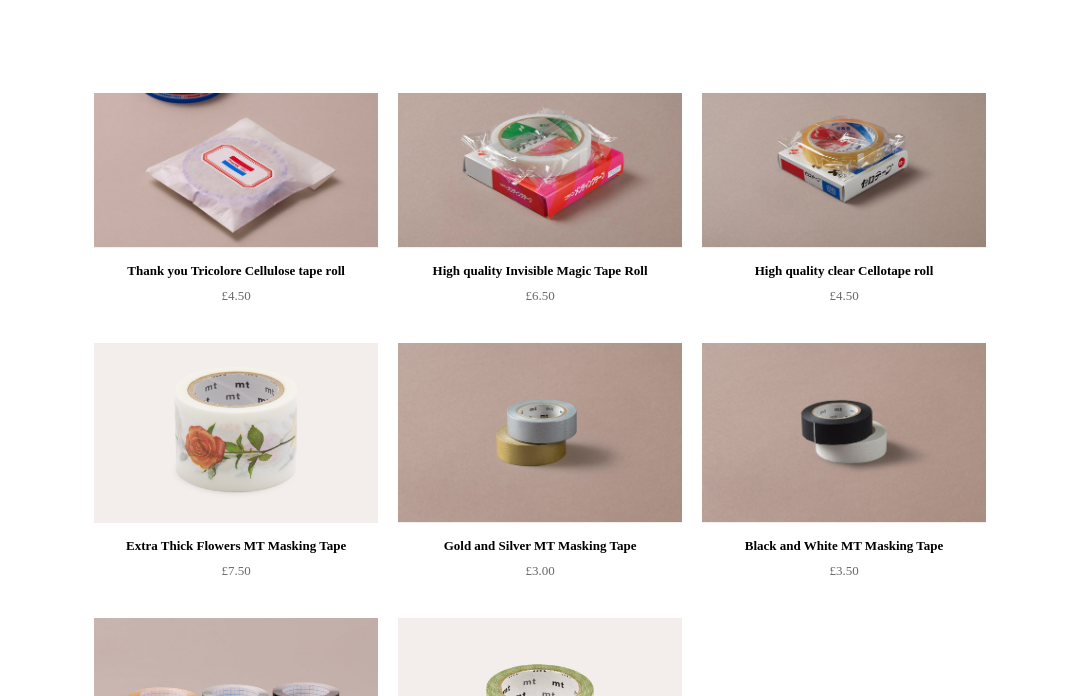scroll, scrollTop: 0, scrollLeft: 0, axis: both 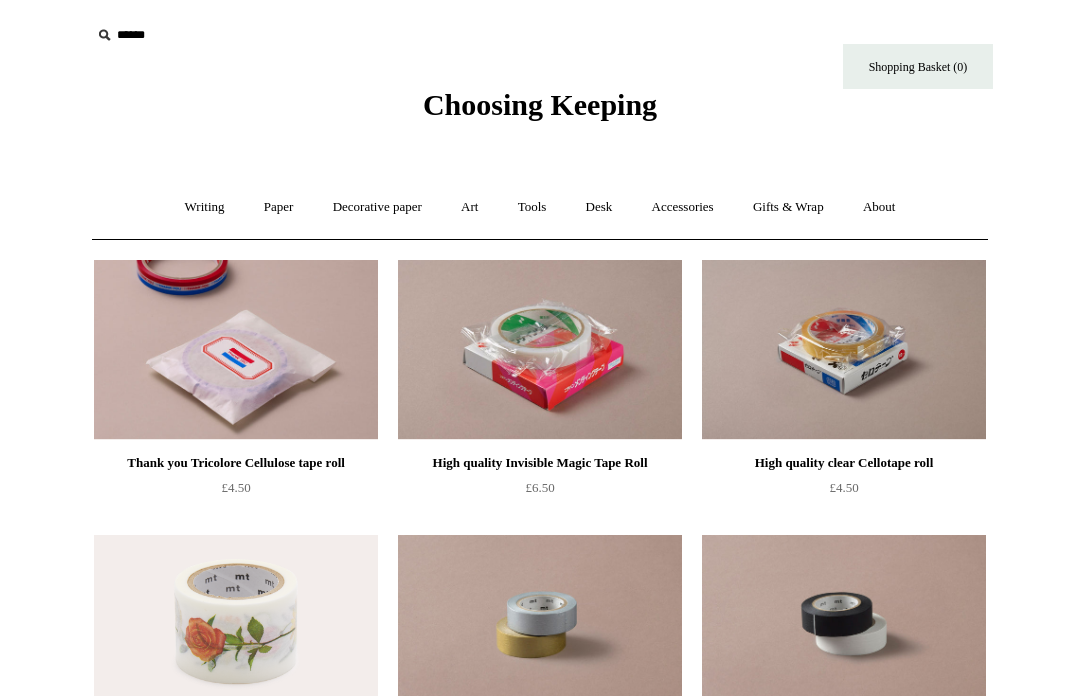 click on "Gifts & Wrap +" at bounding box center [788, 207] 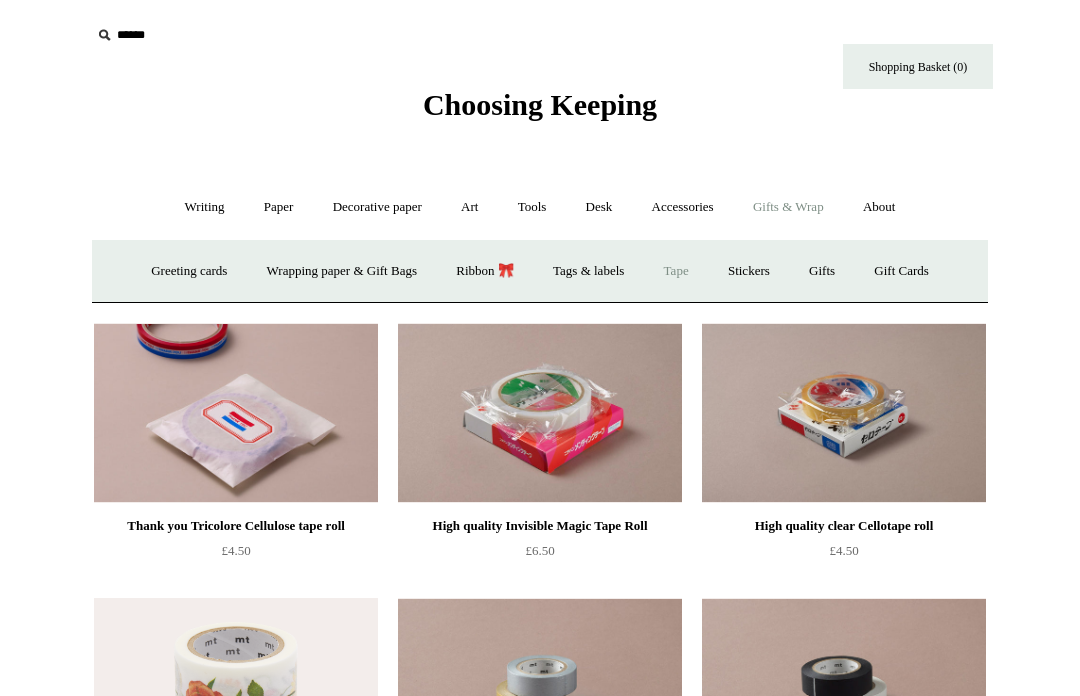 click on "Wrapping paper & Gift Bags" at bounding box center [342, 271] 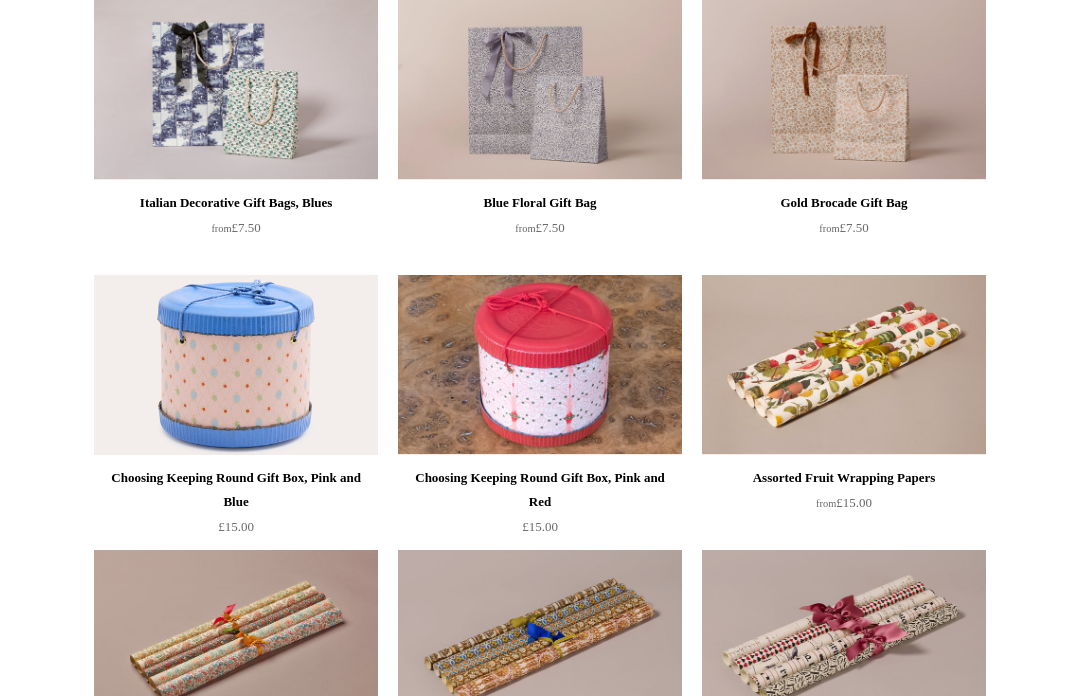 scroll, scrollTop: 534, scrollLeft: 0, axis: vertical 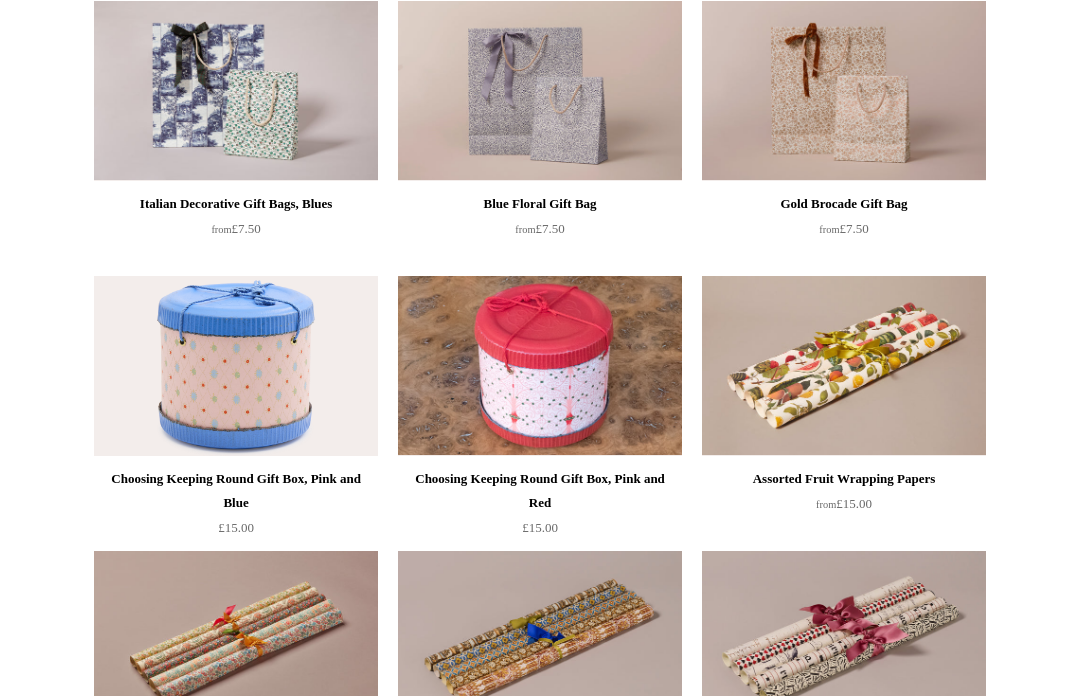 click at bounding box center [540, 366] 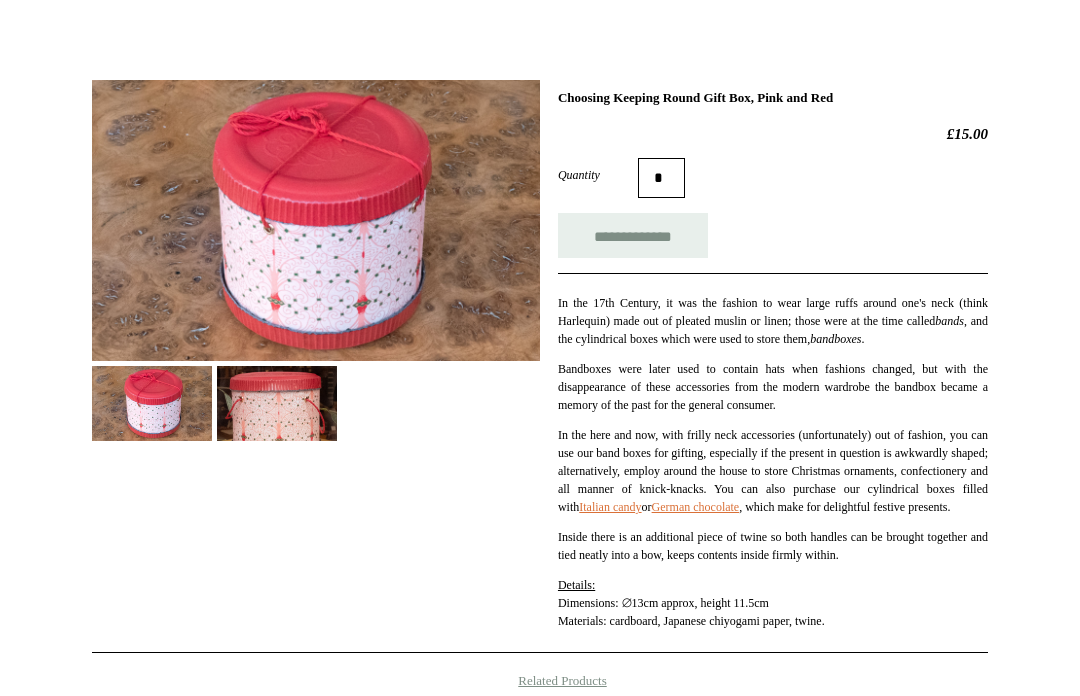 scroll, scrollTop: 0, scrollLeft: 0, axis: both 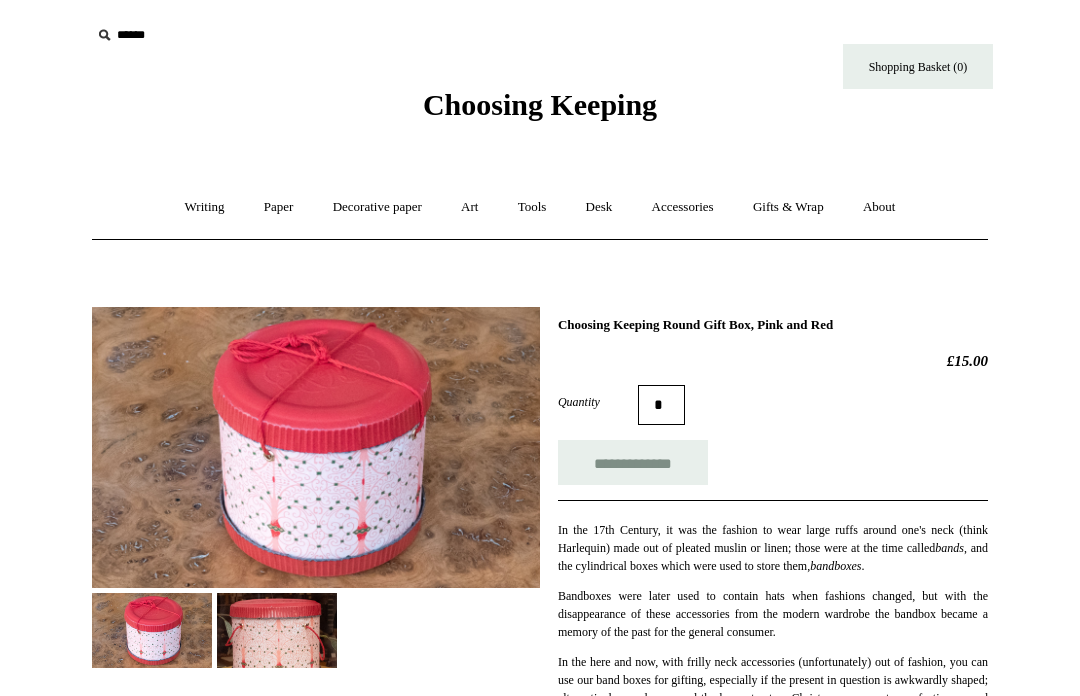 click on "Gifts & Wrap +" at bounding box center [788, 207] 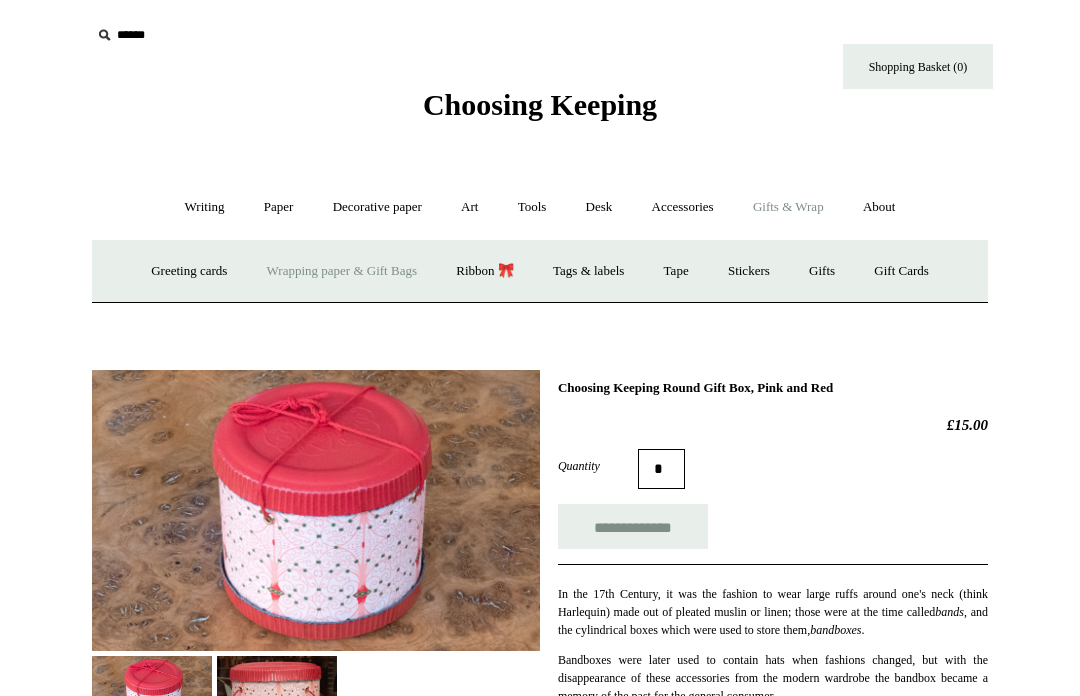 click on "Stickers" at bounding box center (749, 271) 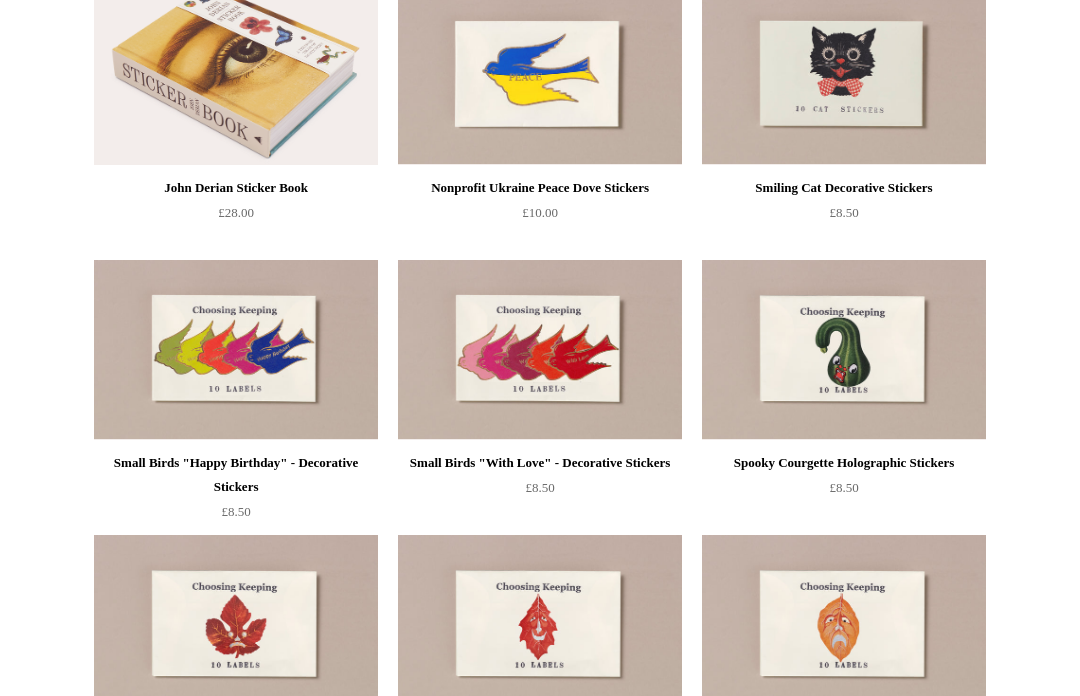 scroll, scrollTop: 544, scrollLeft: 0, axis: vertical 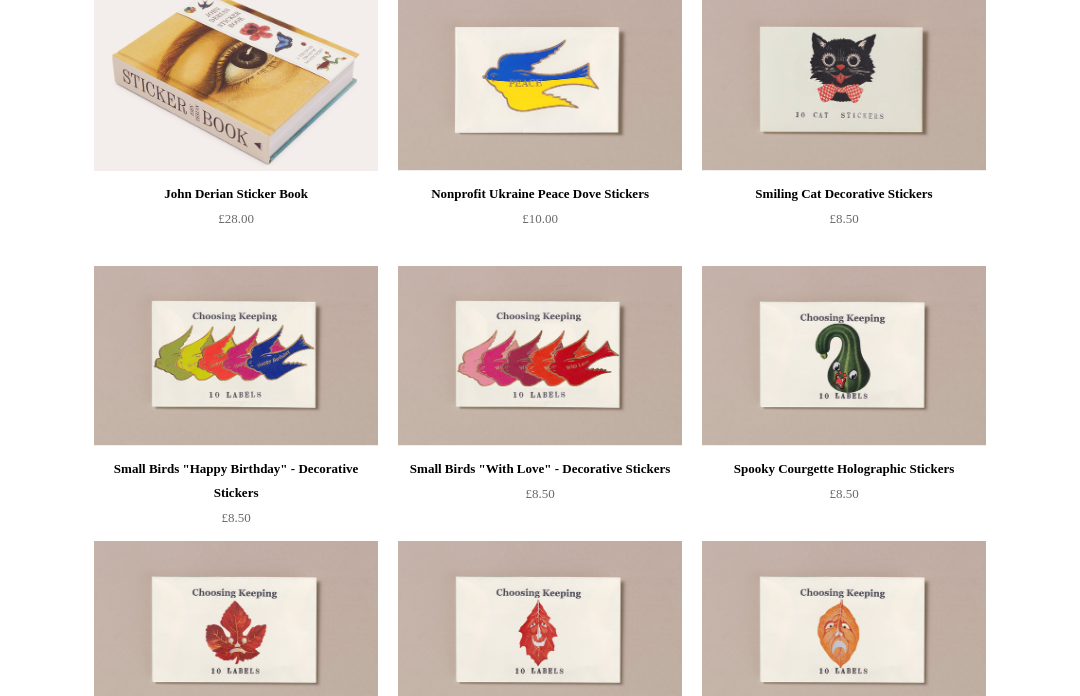 click at bounding box center [540, 356] 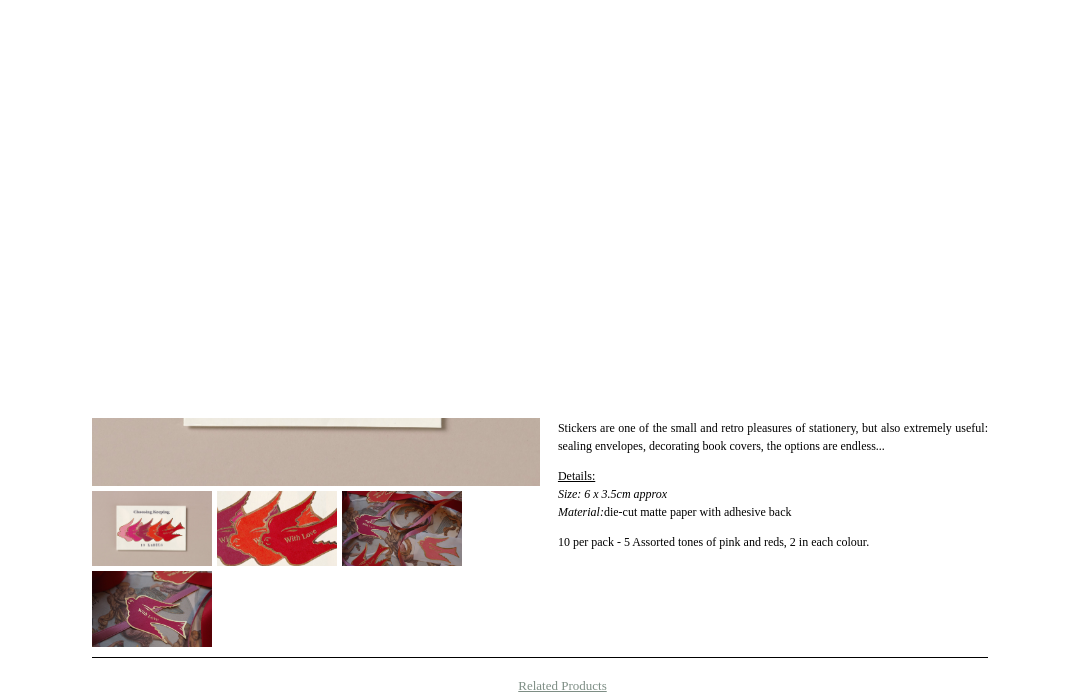 scroll, scrollTop: 0, scrollLeft: 0, axis: both 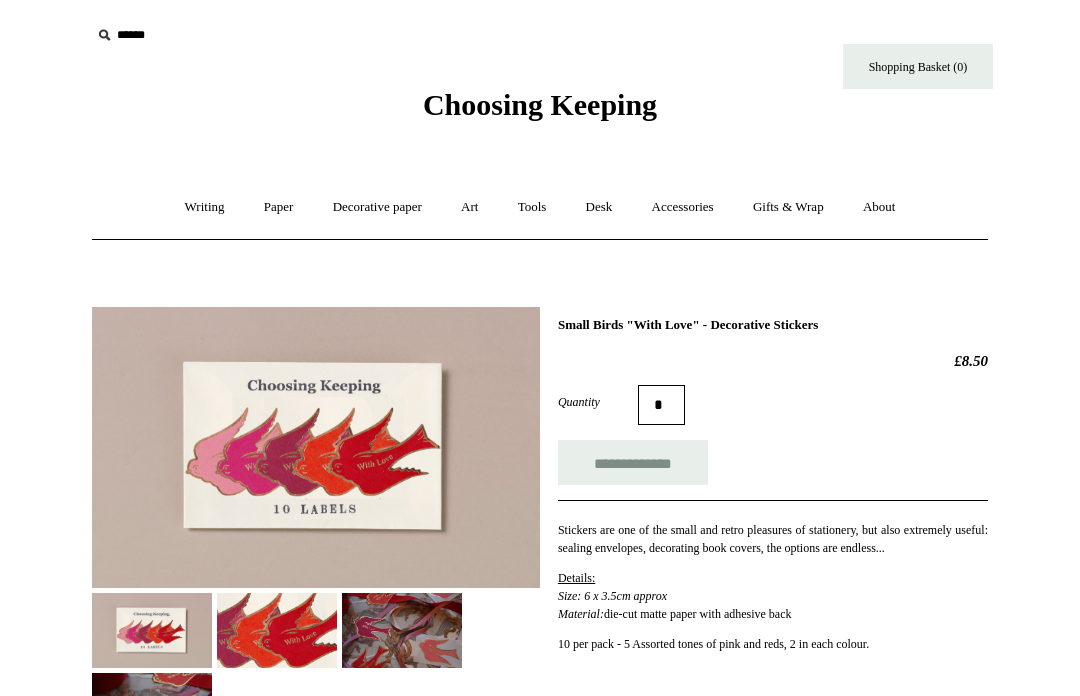 click on "About +" at bounding box center (879, 207) 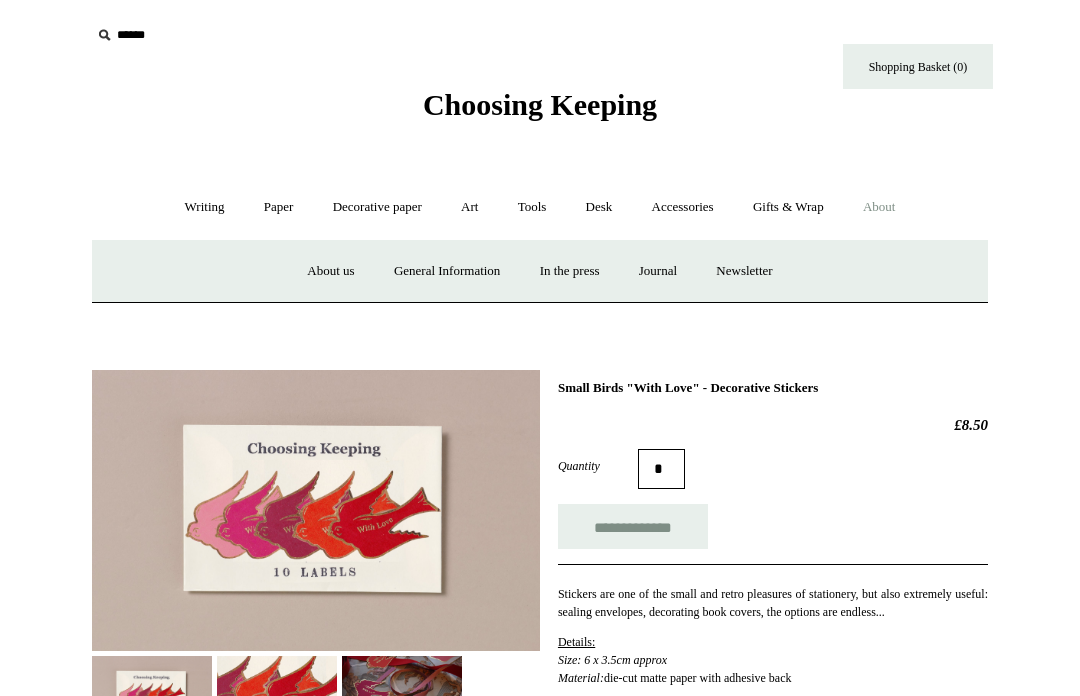 click on "Writing +" at bounding box center (205, 207) 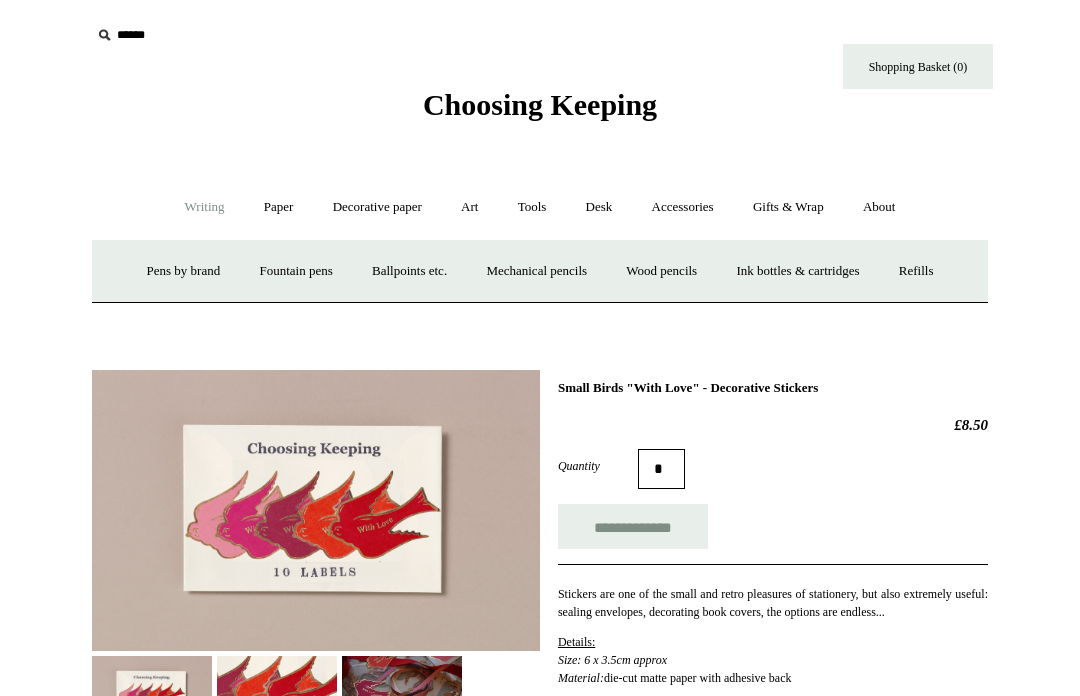 click on "Paper +" at bounding box center [279, 207] 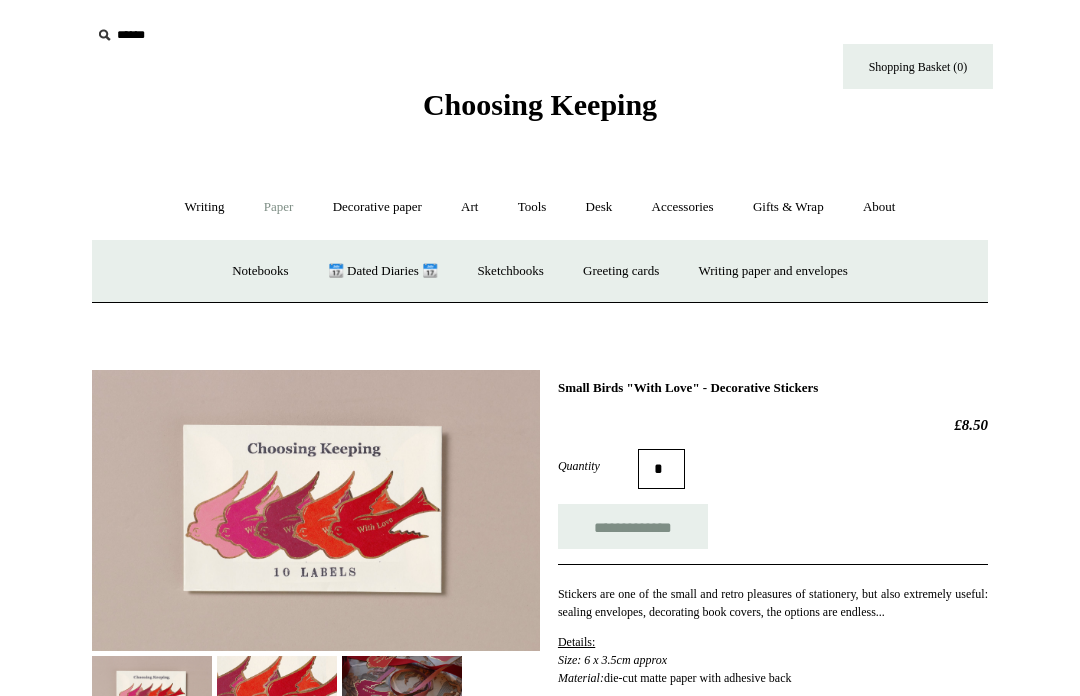 click on "Decorative paper +" at bounding box center [377, 207] 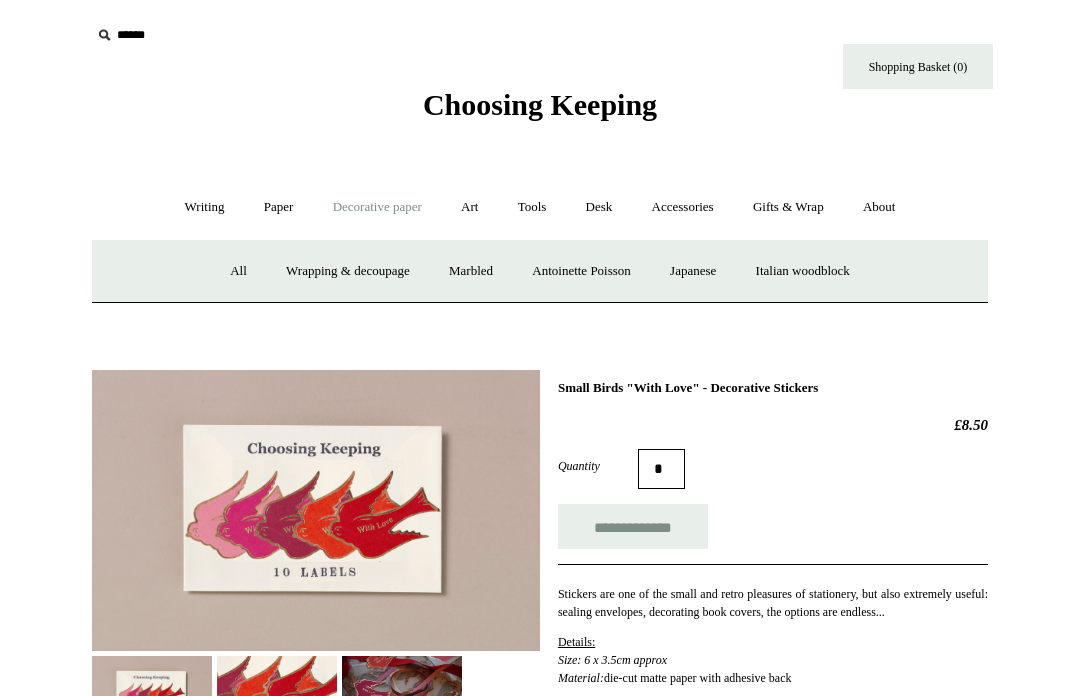 click on "All" at bounding box center [238, 271] 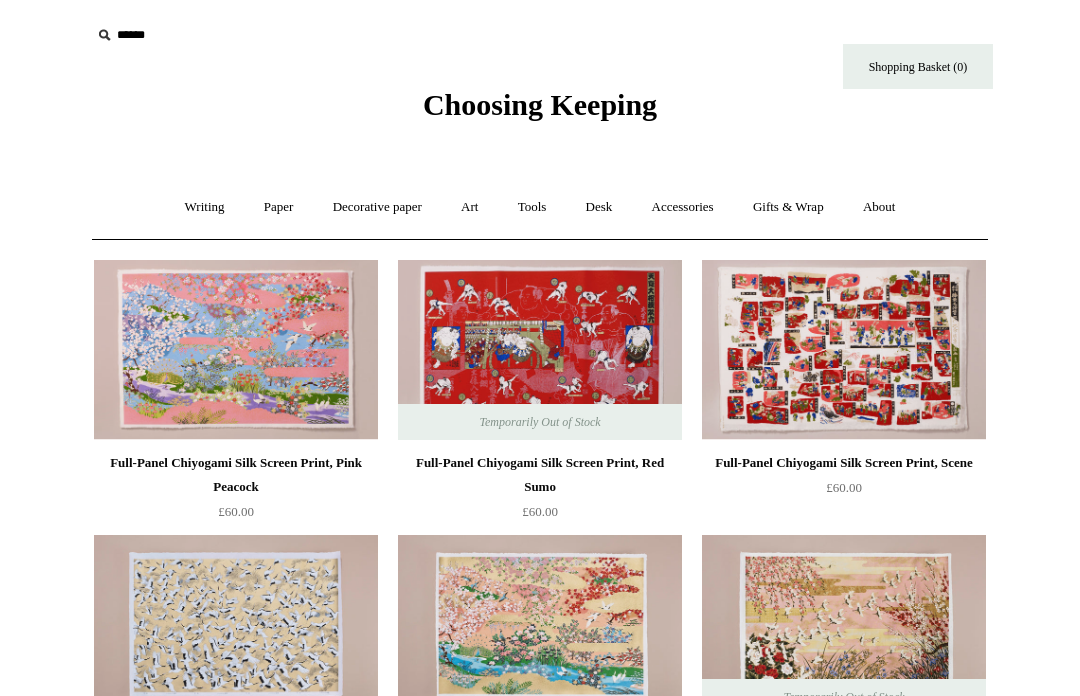 scroll, scrollTop: 0, scrollLeft: 0, axis: both 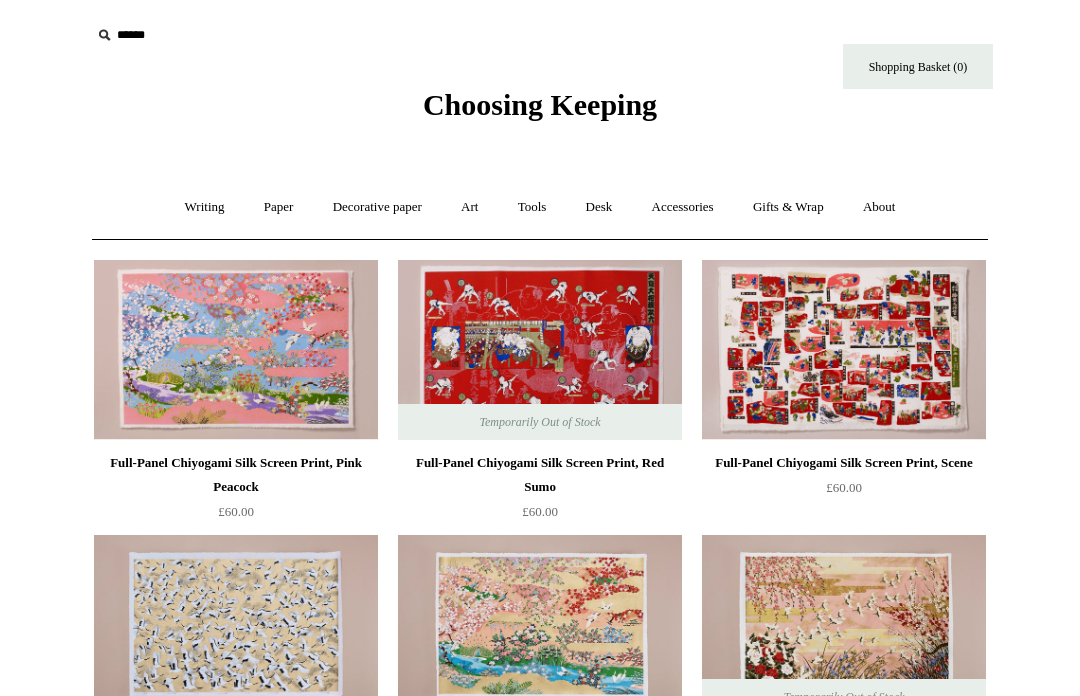 click on "Art +" at bounding box center [469, 207] 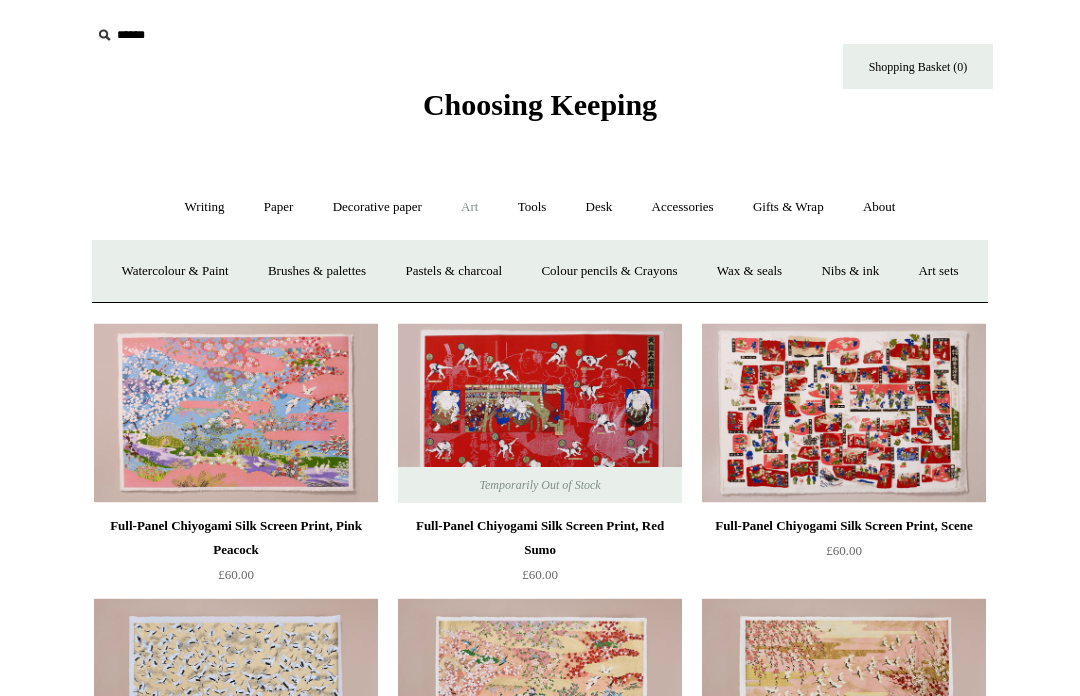 click on "Watercolour & Paint" at bounding box center [174, 271] 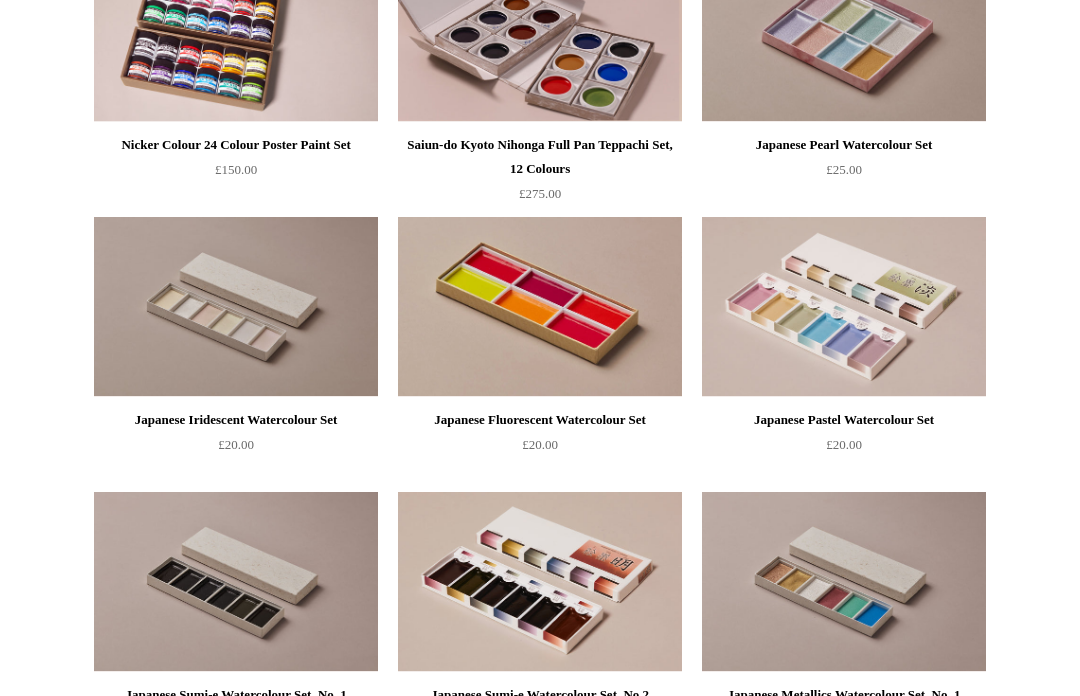 scroll, scrollTop: 2521, scrollLeft: 0, axis: vertical 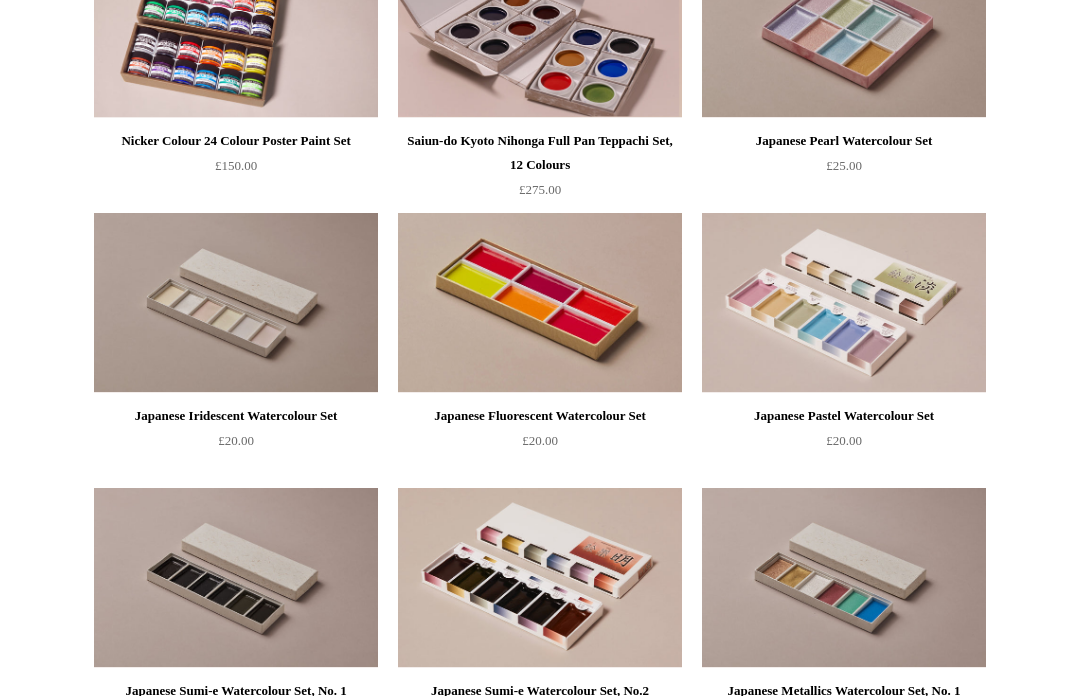 click at bounding box center (540, 304) 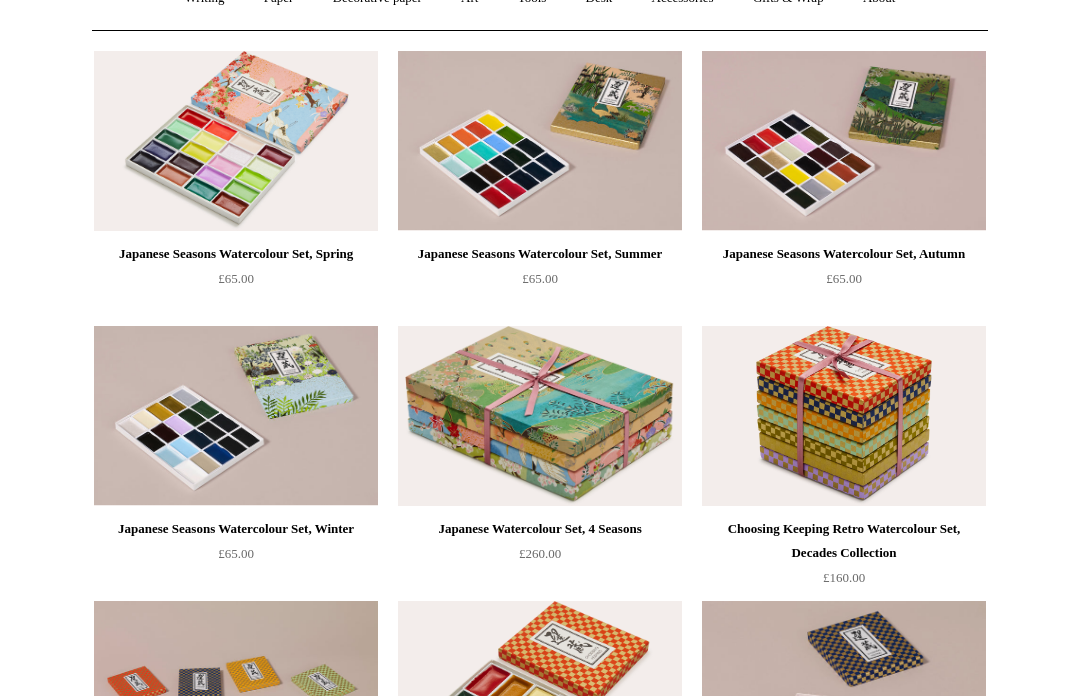 scroll, scrollTop: 0, scrollLeft: 0, axis: both 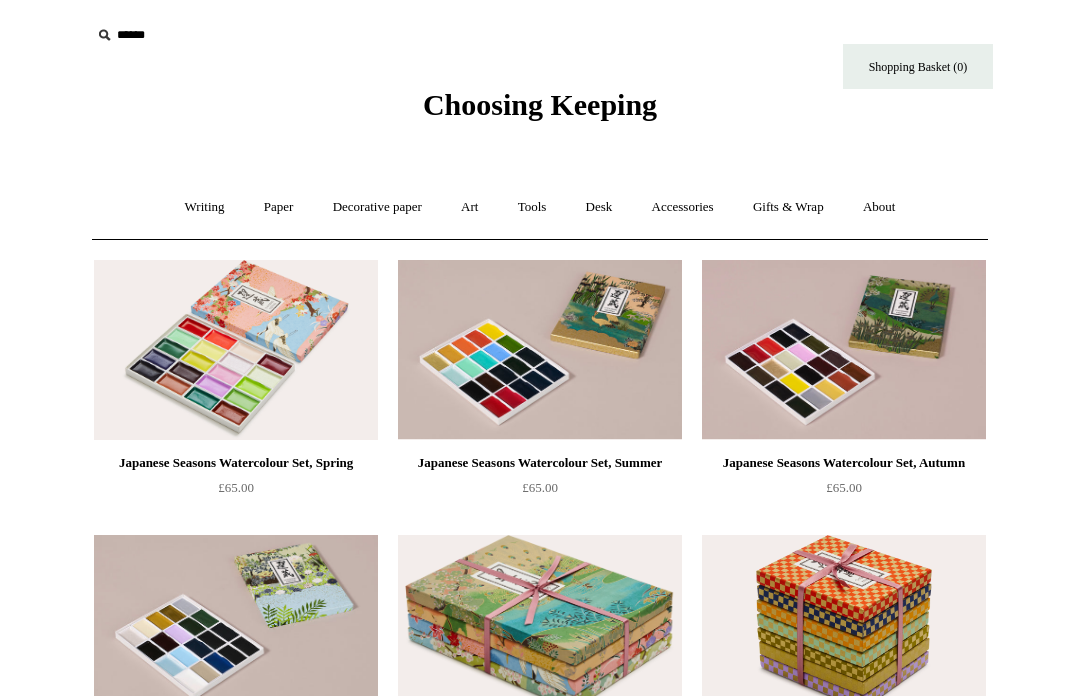 click on "Accessories +" at bounding box center [683, 207] 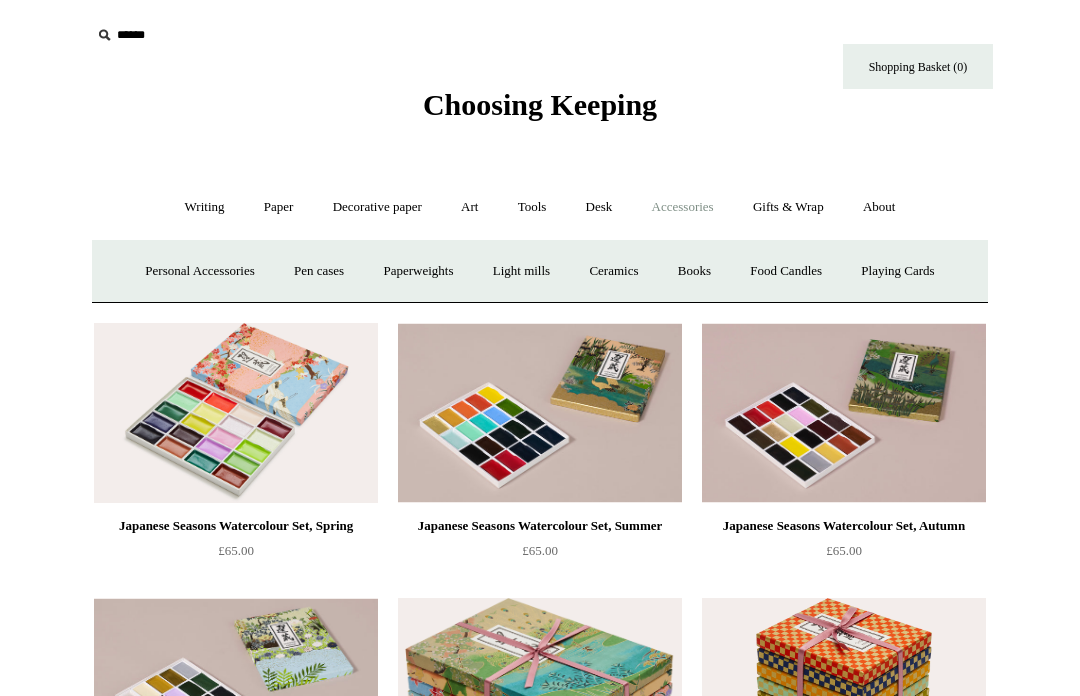 click on "Personal Accessories +" at bounding box center [199, 271] 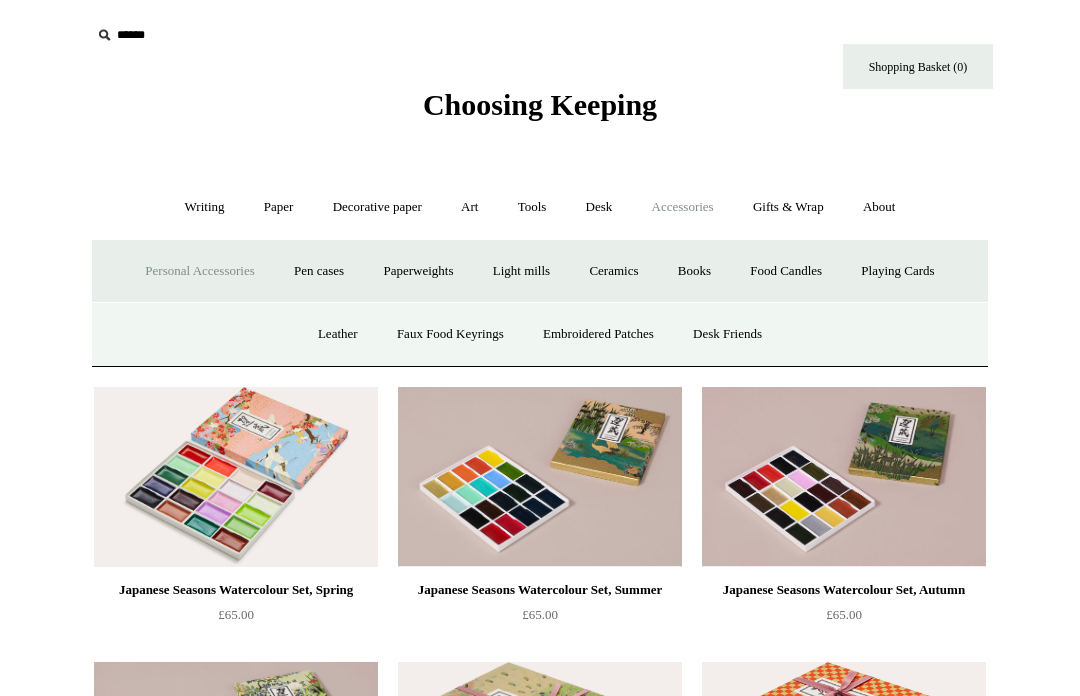 click on "Embroidered Patches" at bounding box center [598, 334] 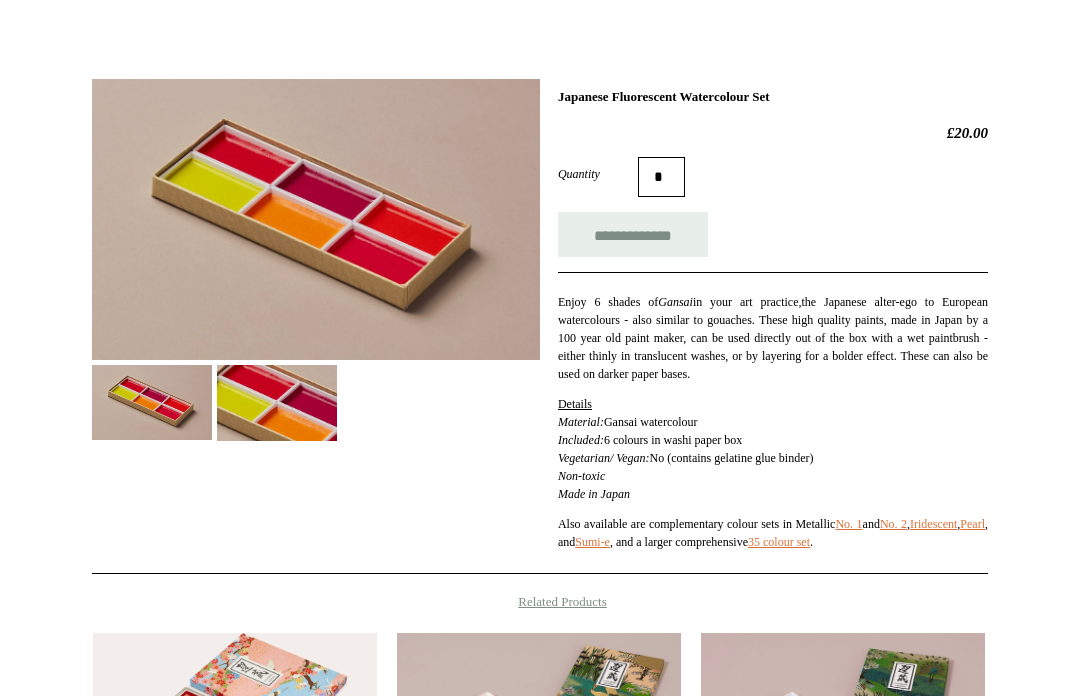scroll, scrollTop: 0, scrollLeft: 0, axis: both 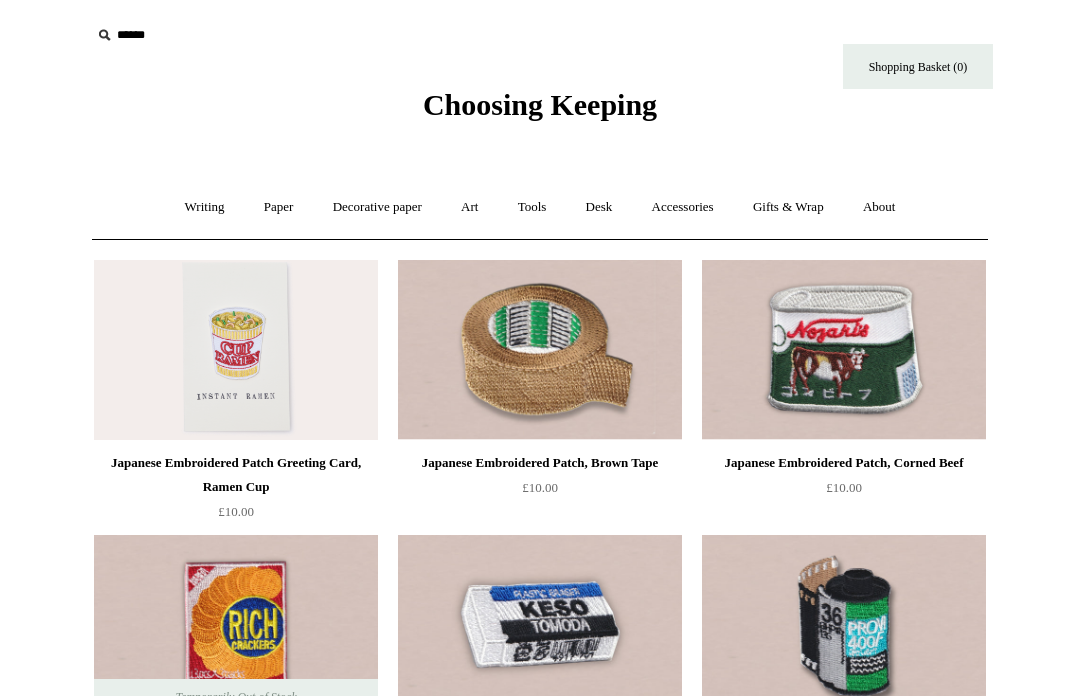 click on "Accessories +" at bounding box center (683, 207) 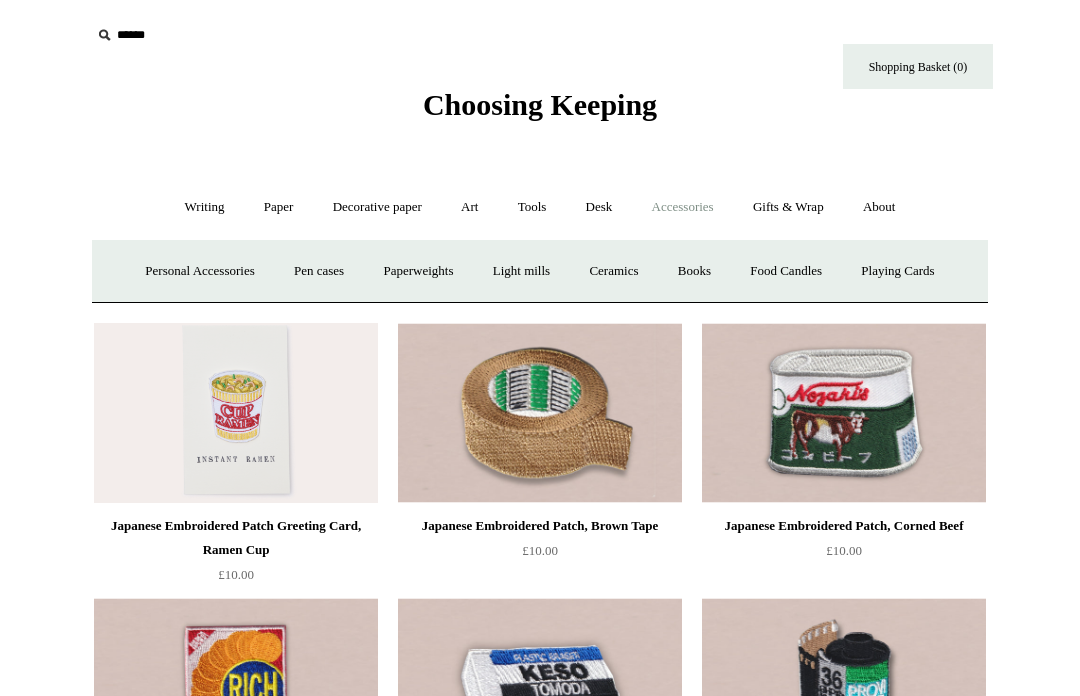 click on "Light mills" at bounding box center [521, 271] 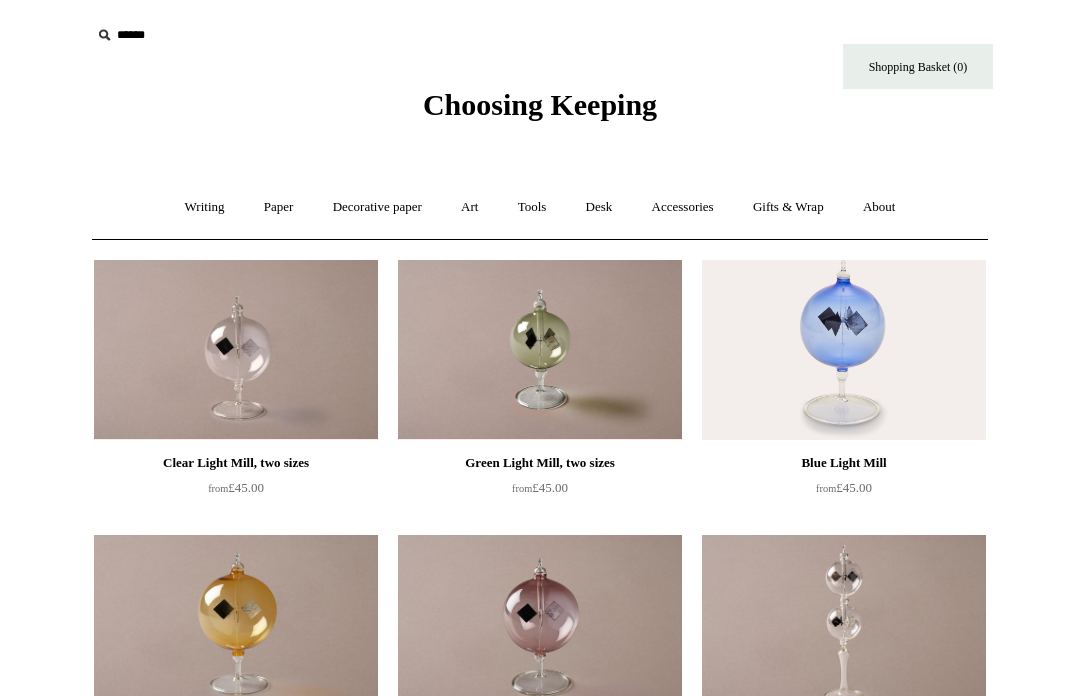 scroll, scrollTop: 0, scrollLeft: 0, axis: both 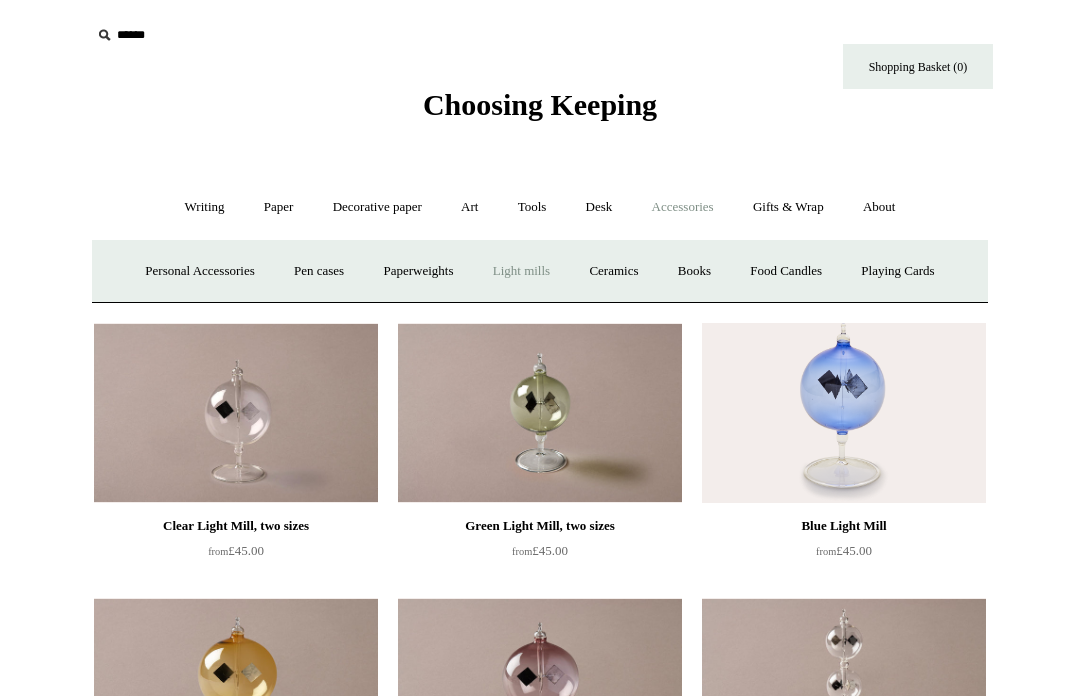 click on "Ceramics  +" at bounding box center (613, 271) 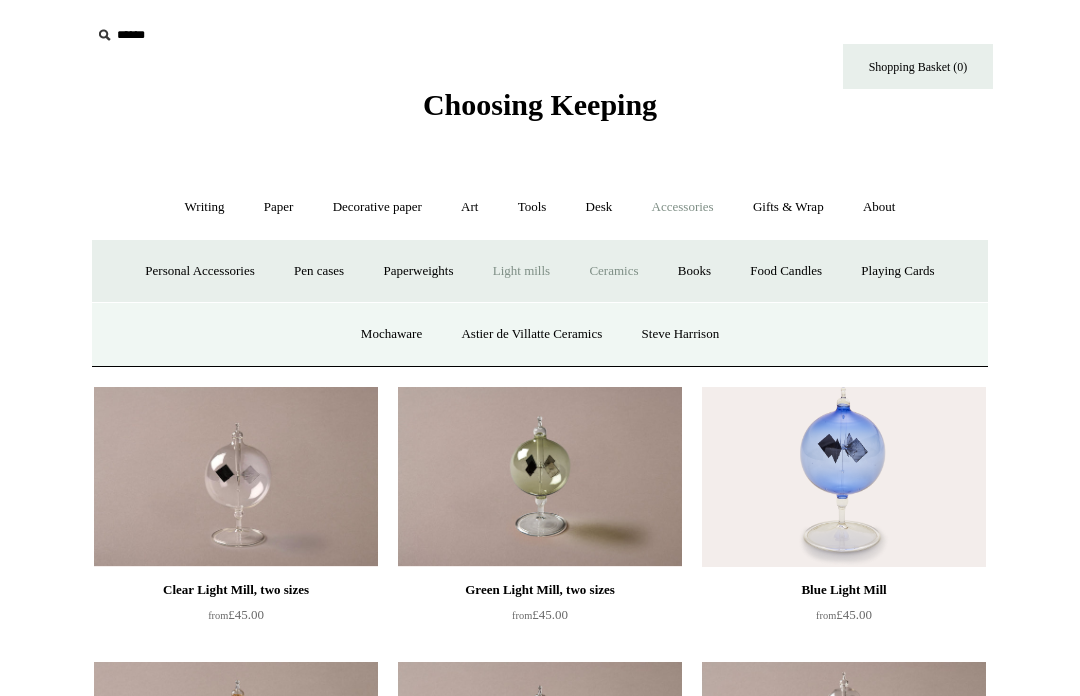 click on "Steve Harrison" at bounding box center (681, 334) 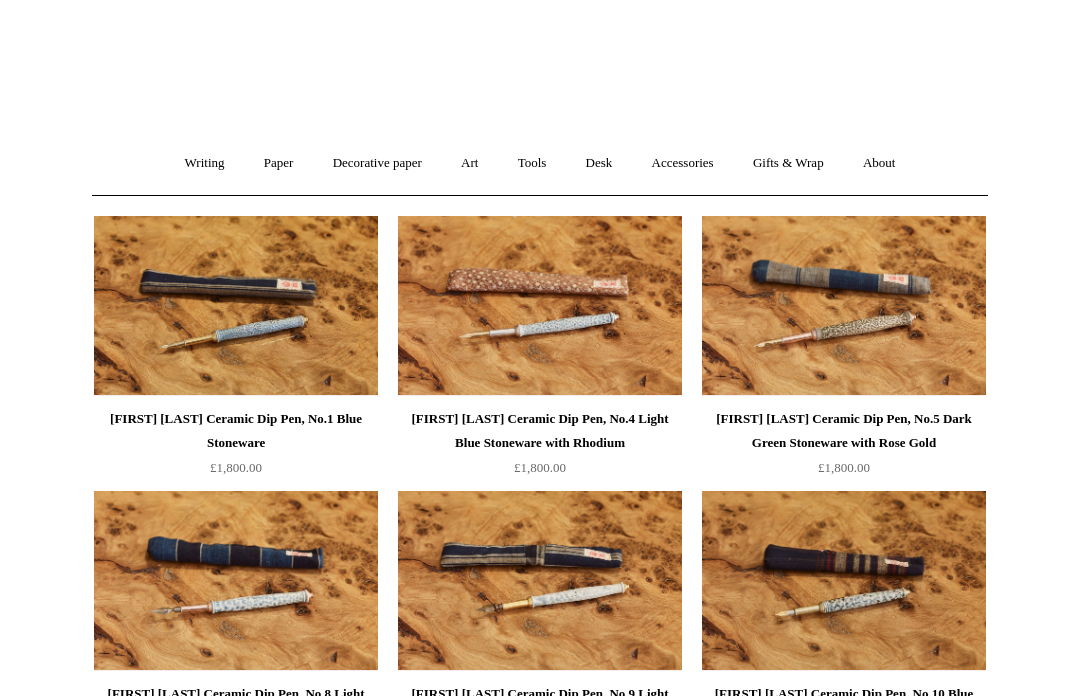 scroll, scrollTop: 0, scrollLeft: 0, axis: both 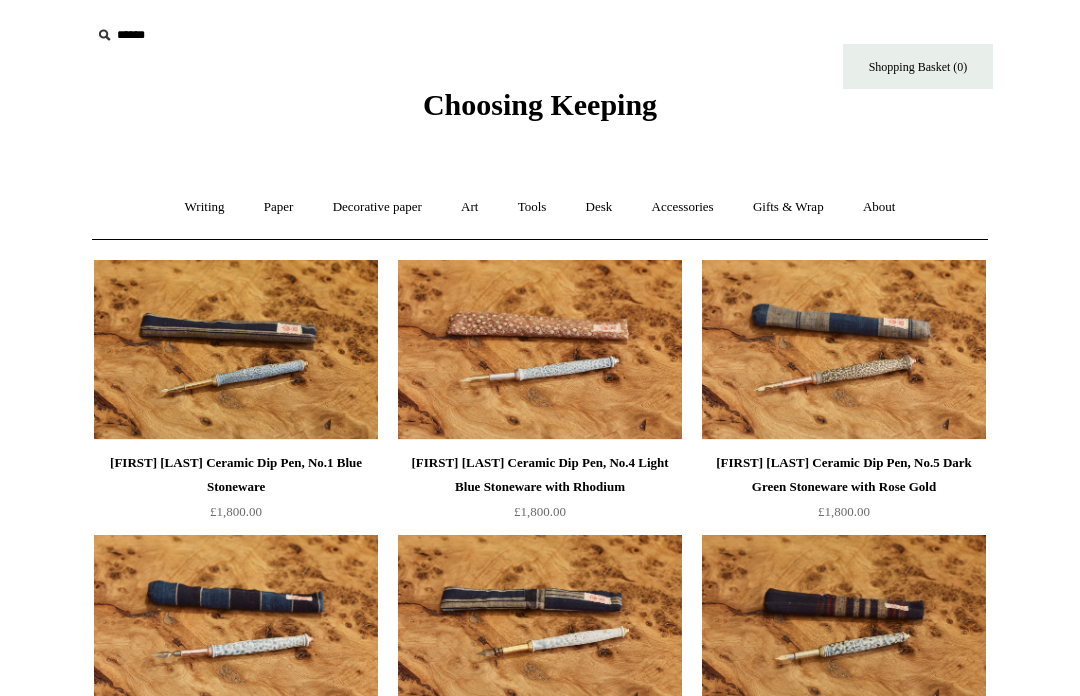 click on "Gifts & Wrap +" at bounding box center [788, 207] 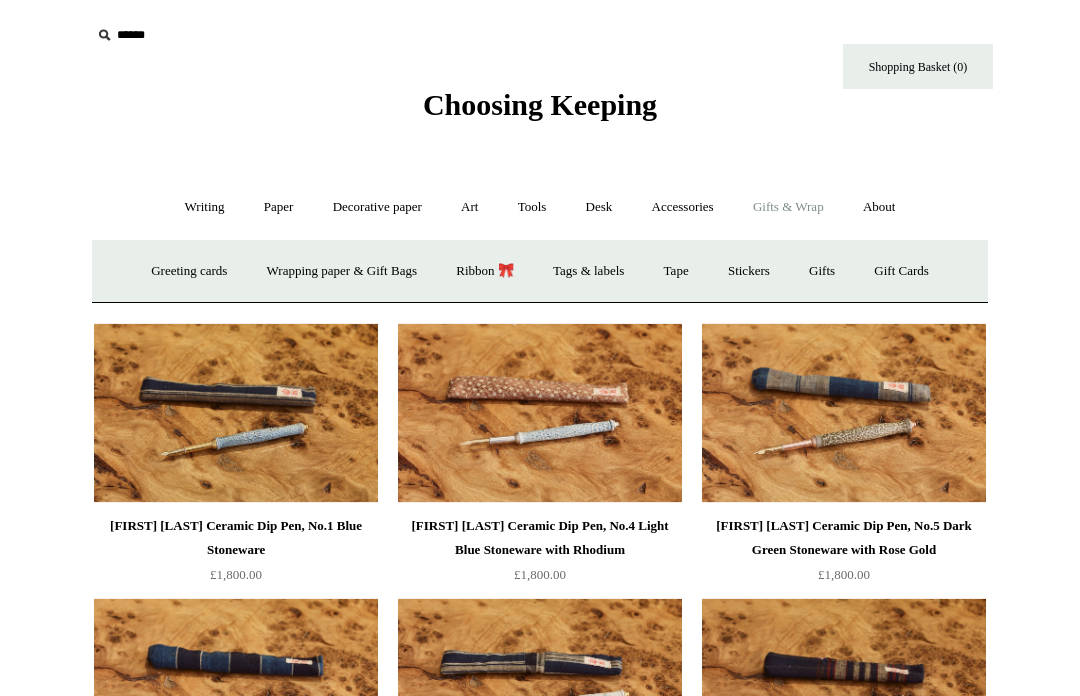click on "Tags & labels" at bounding box center [588, 271] 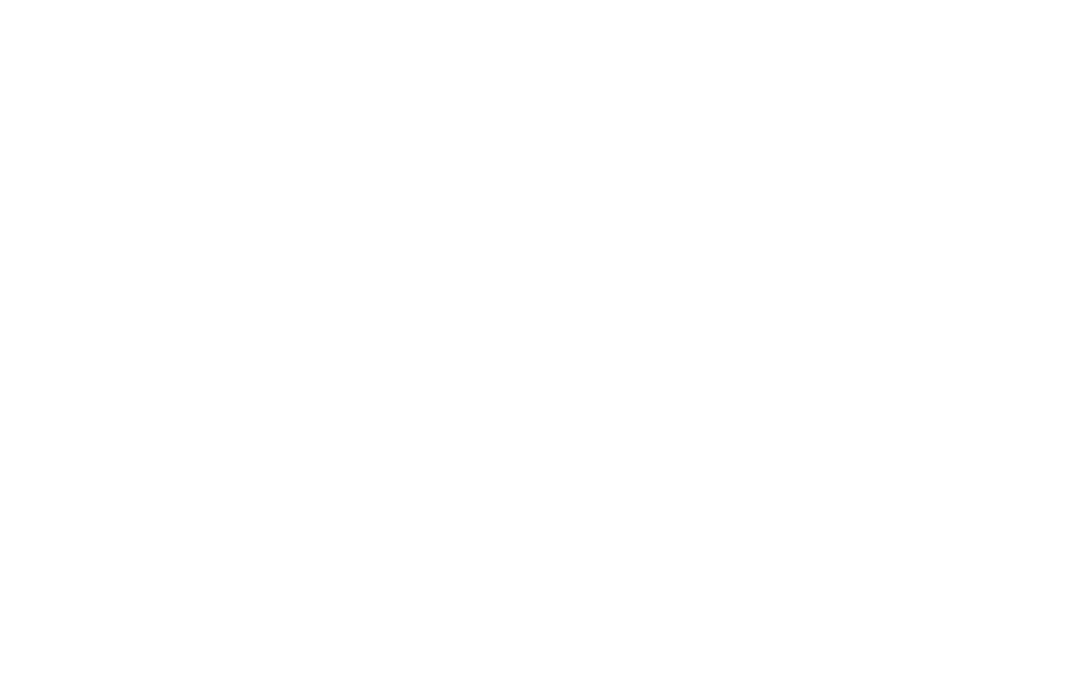 scroll, scrollTop: 0, scrollLeft: 0, axis: both 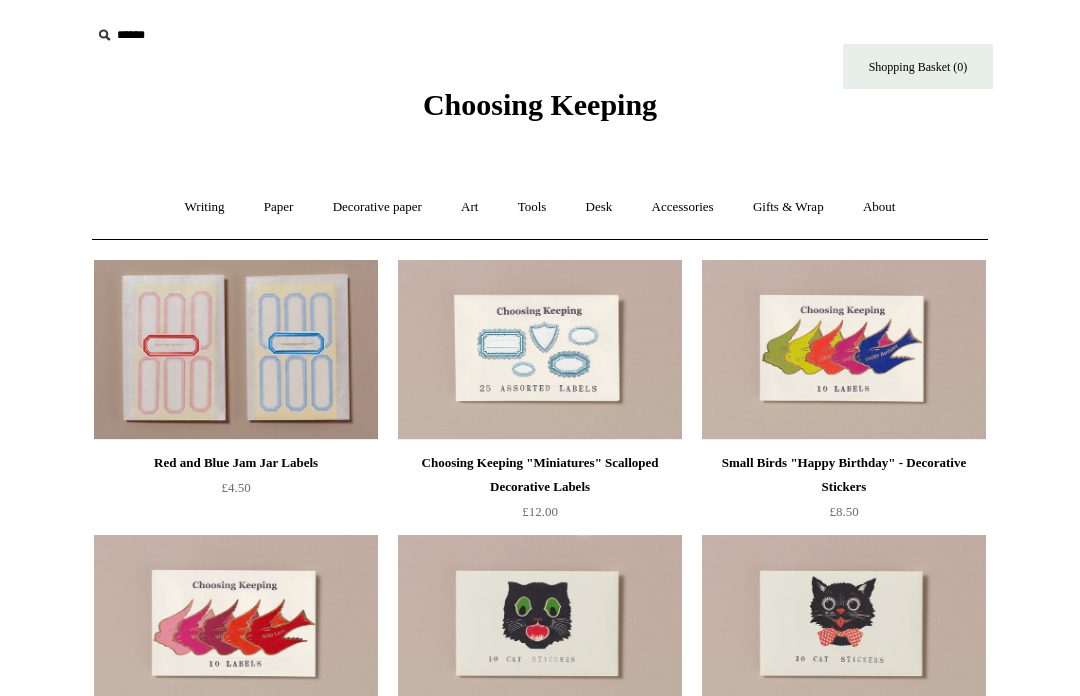 click on "Gifts & Wrap +" at bounding box center (788, 207) 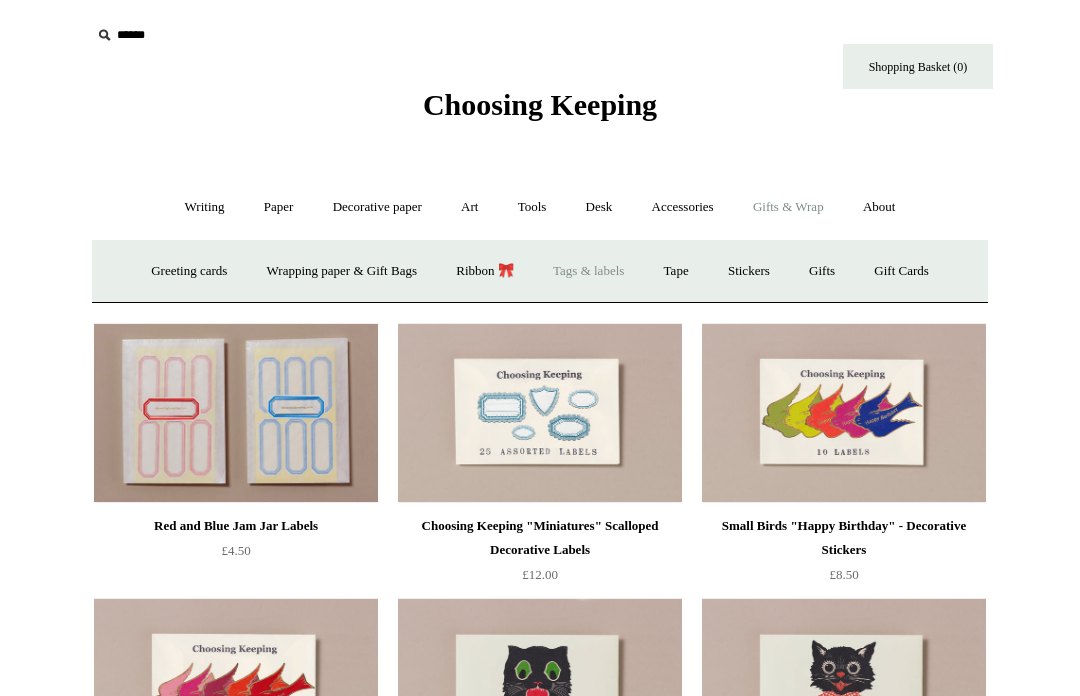 click on "Ribbon 🎀" at bounding box center [485, 271] 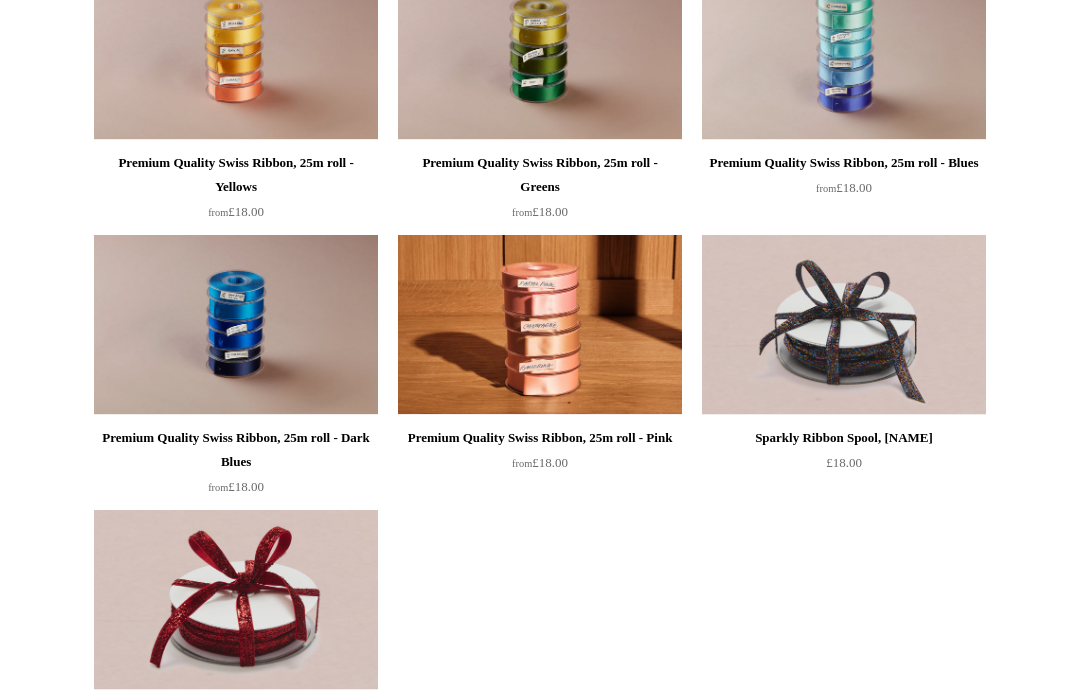 scroll, scrollTop: 1954, scrollLeft: 0, axis: vertical 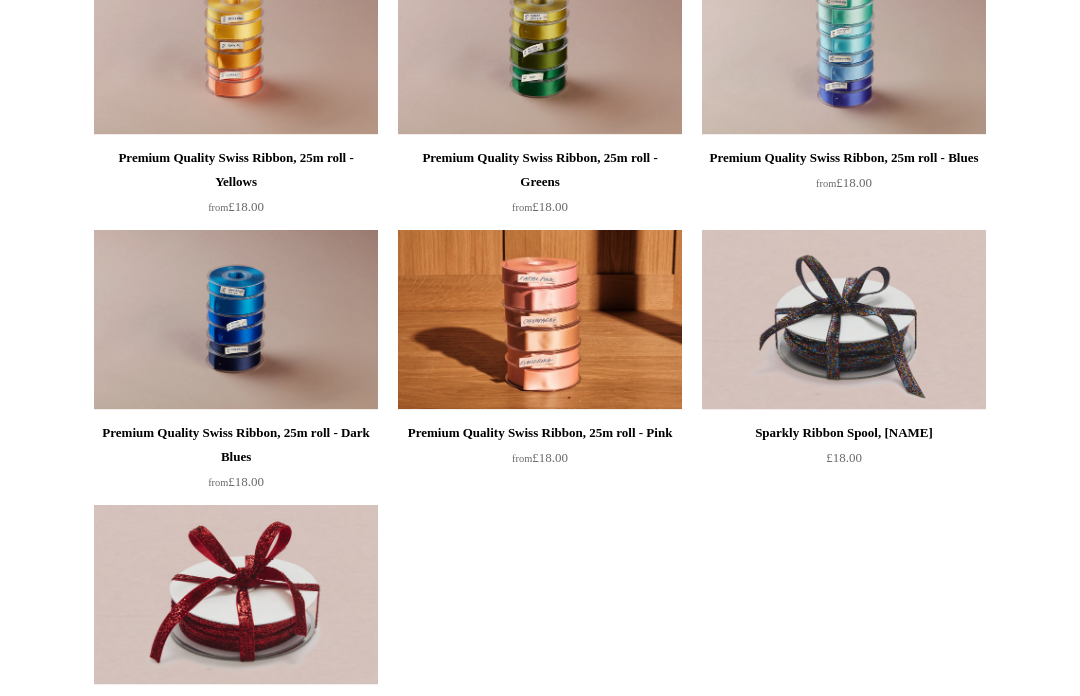 click at bounding box center [236, 596] 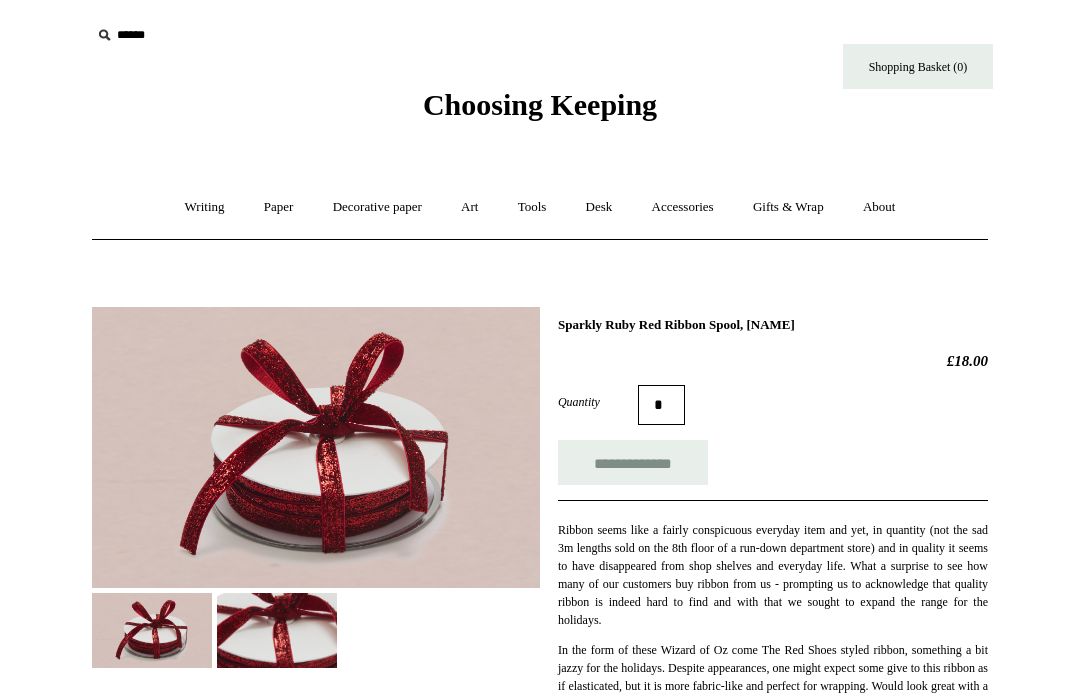 scroll, scrollTop: 0, scrollLeft: 0, axis: both 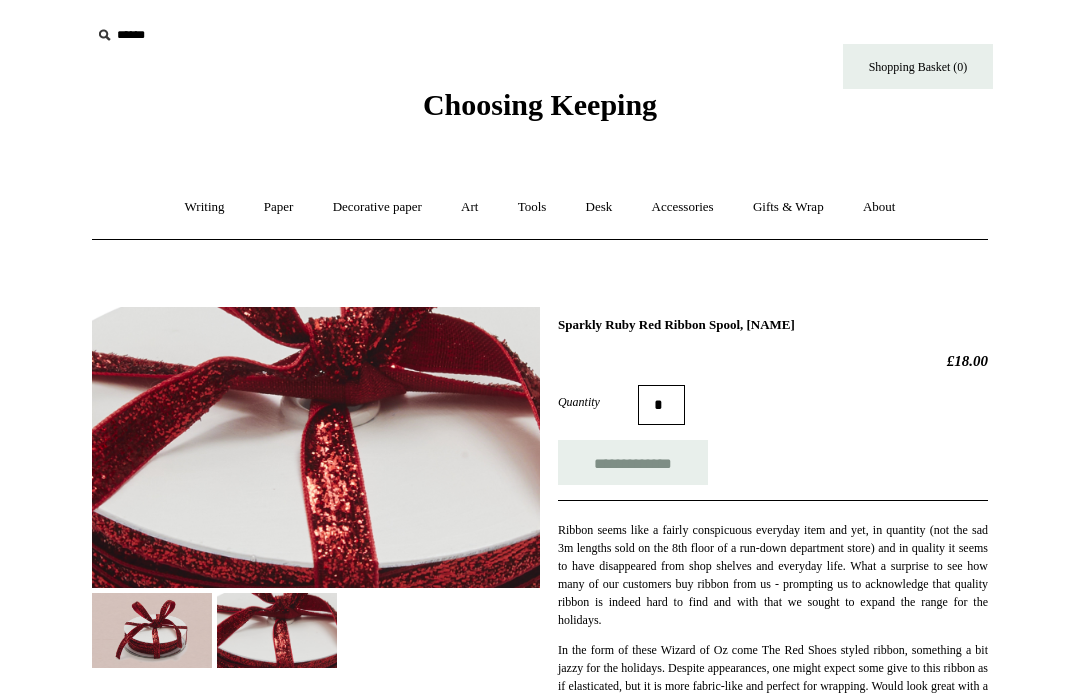 click at bounding box center (316, 480) 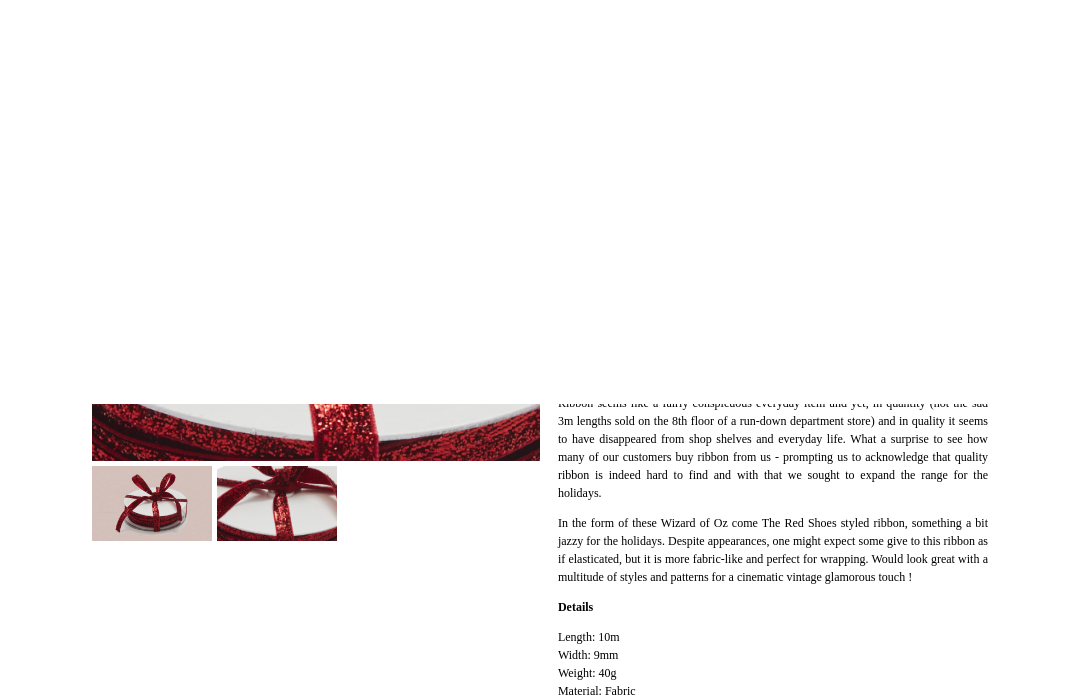scroll, scrollTop: 0, scrollLeft: 0, axis: both 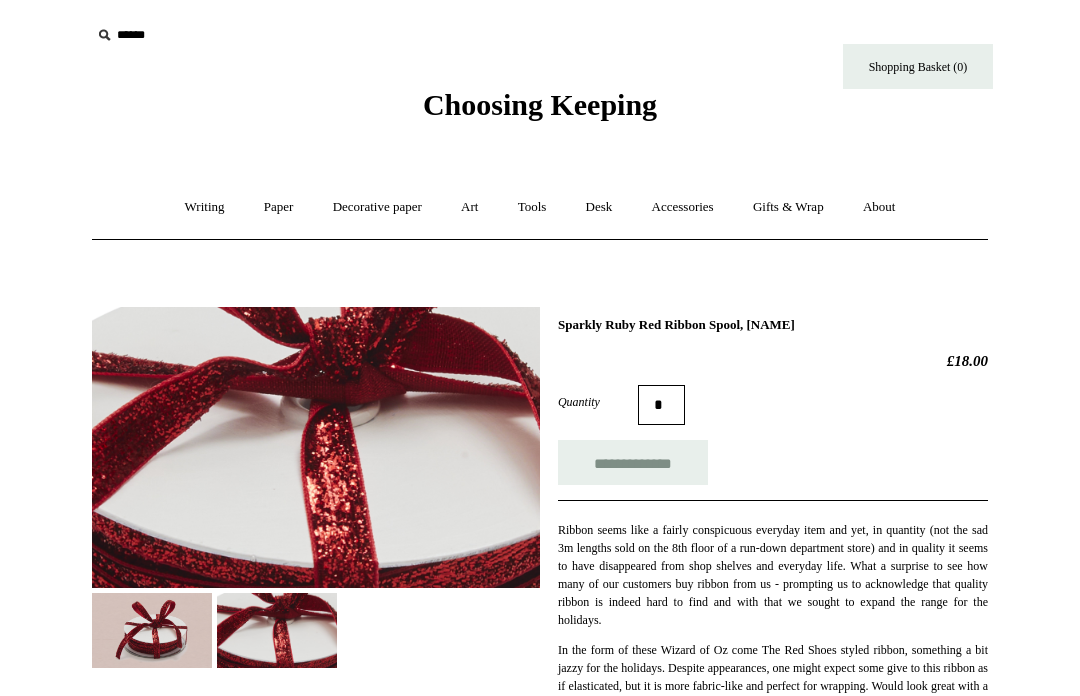 click on "About +" at bounding box center (879, 207) 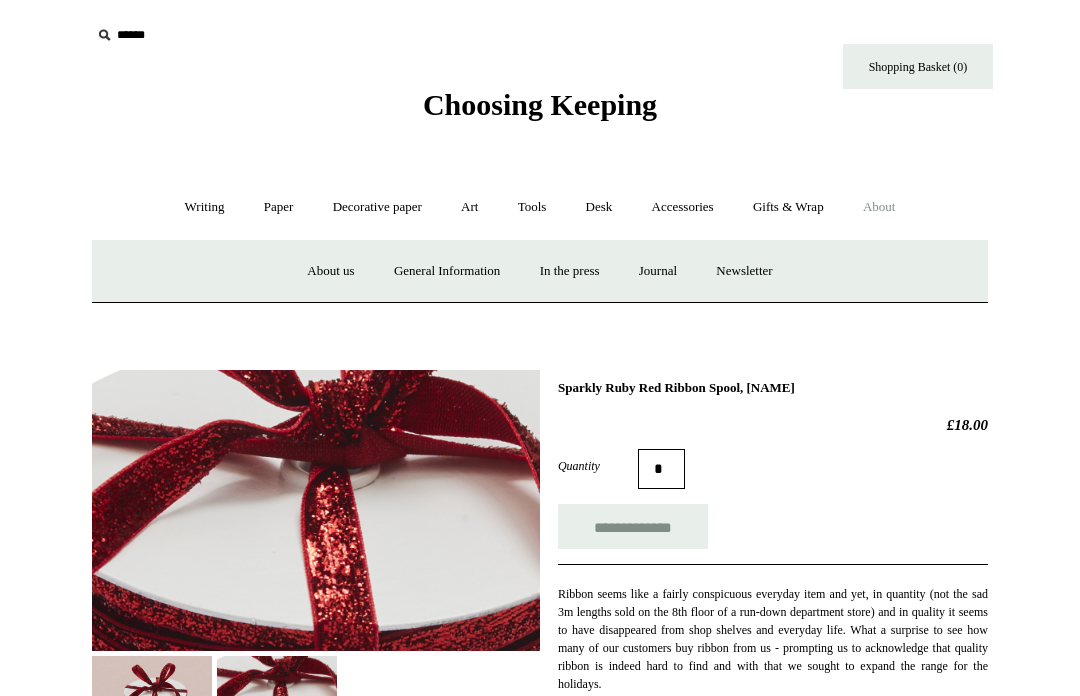 click on "About us" at bounding box center (330, 271) 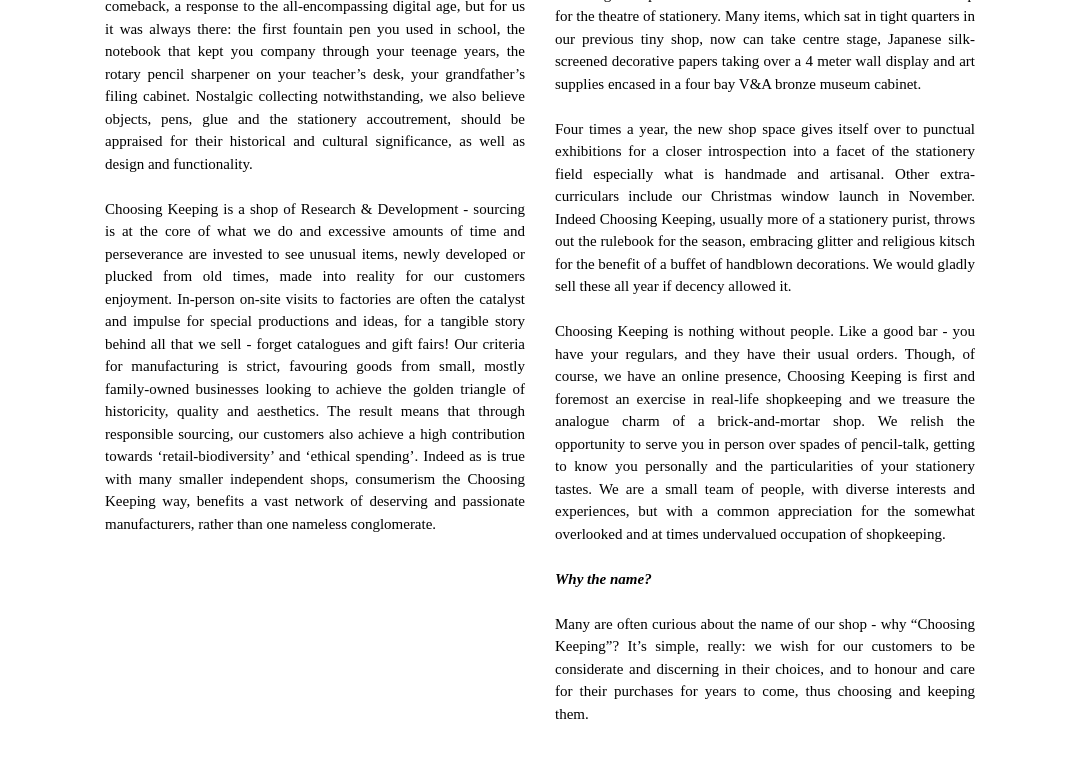 scroll, scrollTop: 972, scrollLeft: 0, axis: vertical 